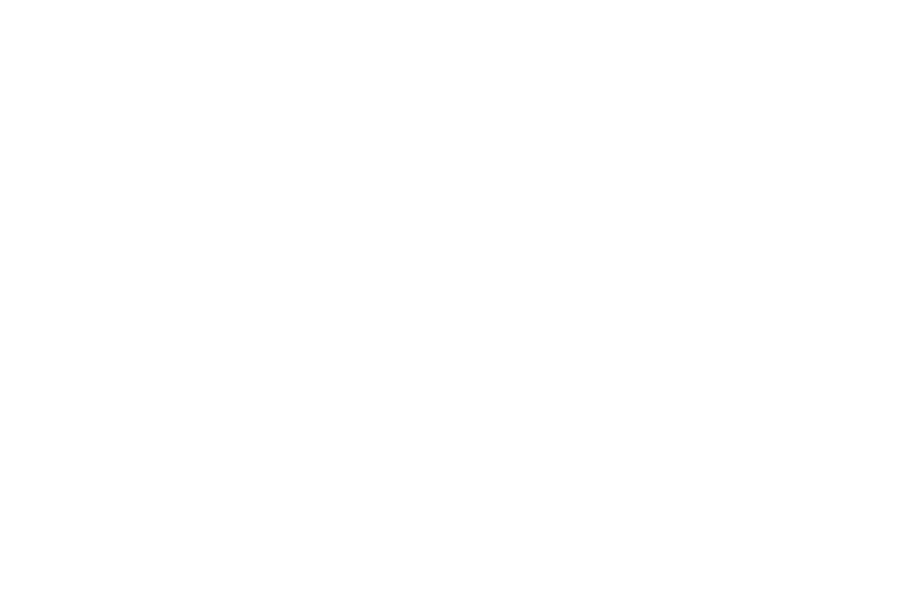 scroll, scrollTop: 0, scrollLeft: 0, axis: both 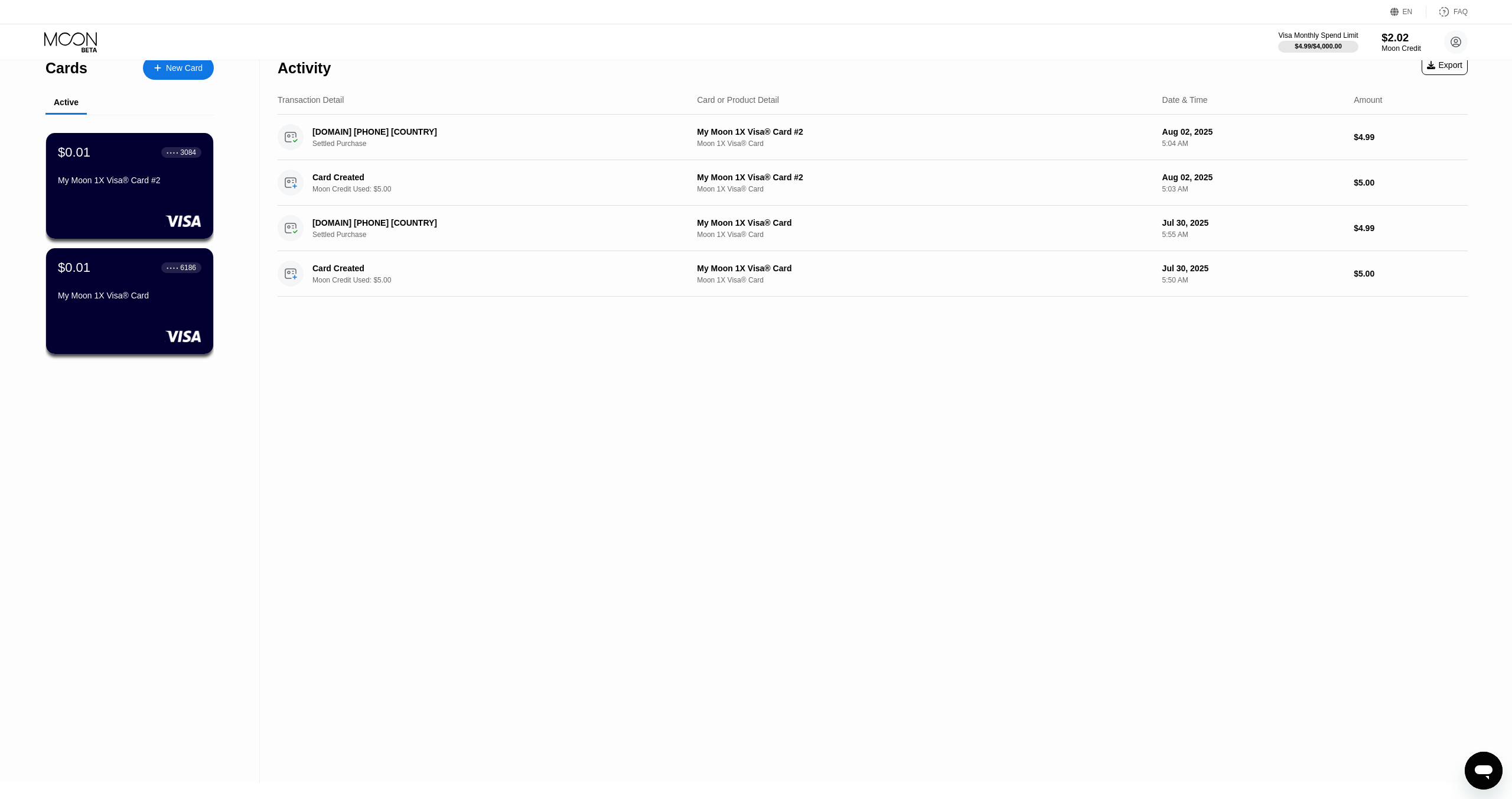 click on "Moon Credit" at bounding box center (1401, 48) 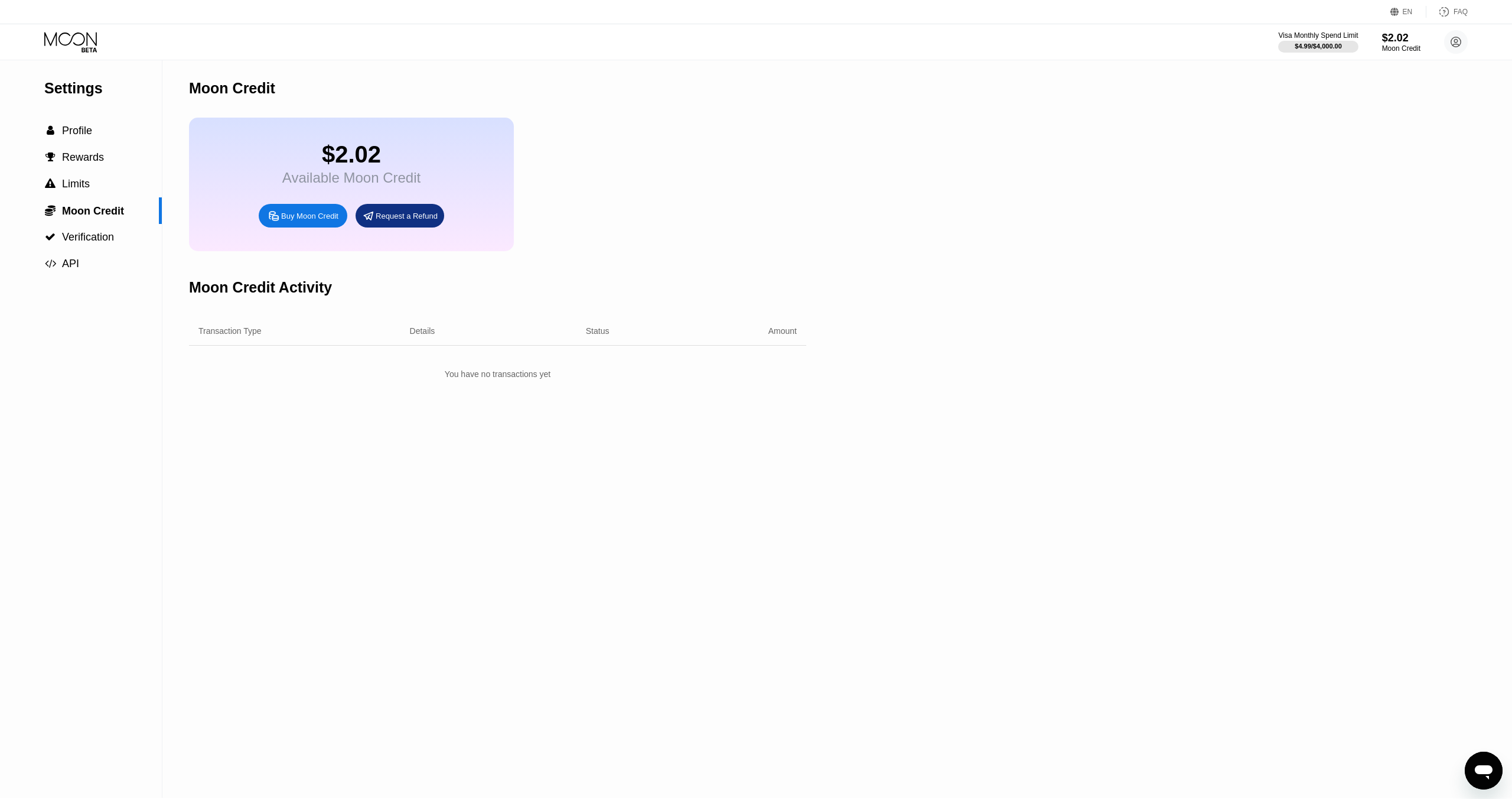 click 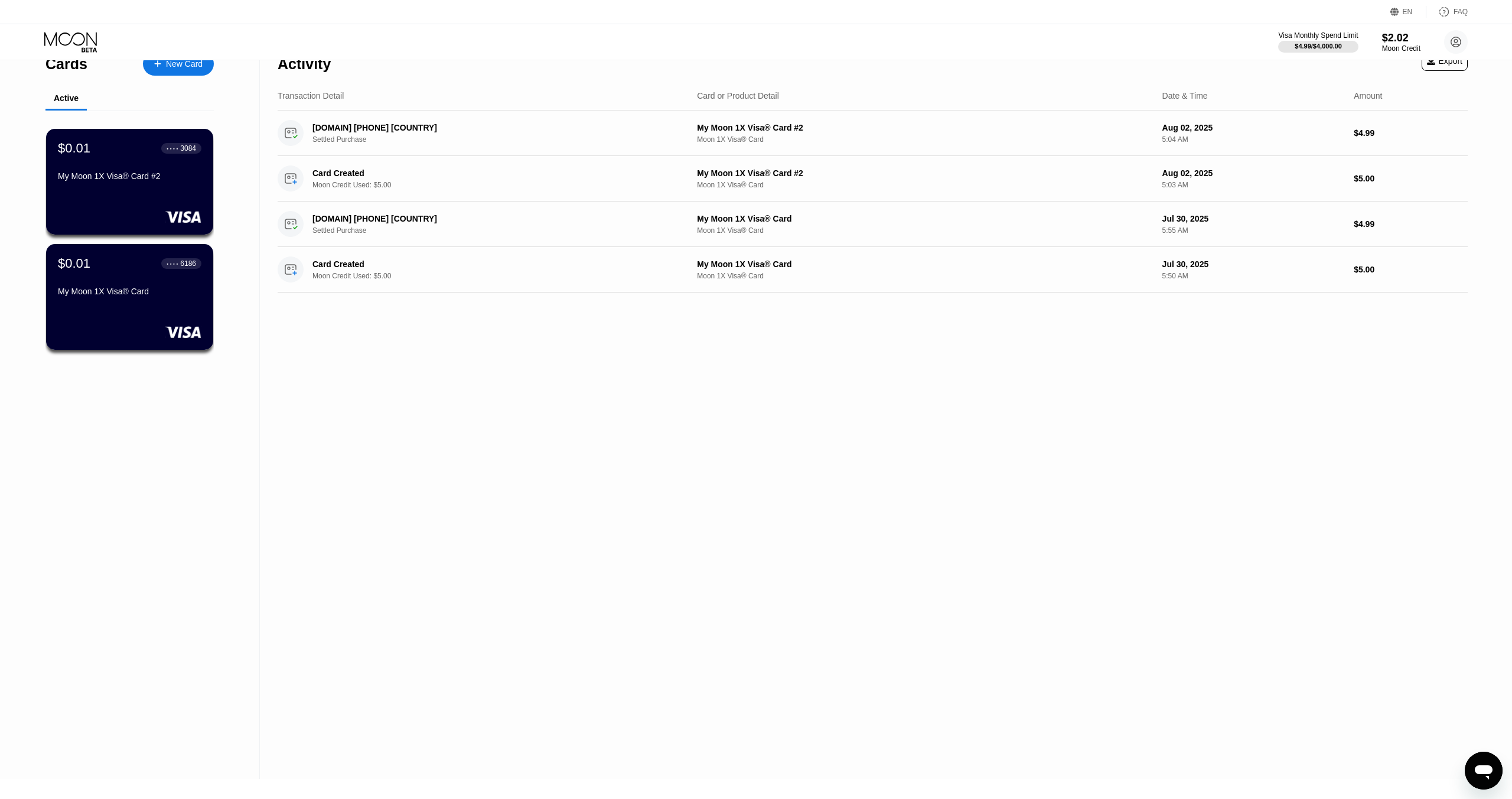 scroll, scrollTop: 0, scrollLeft: 0, axis: both 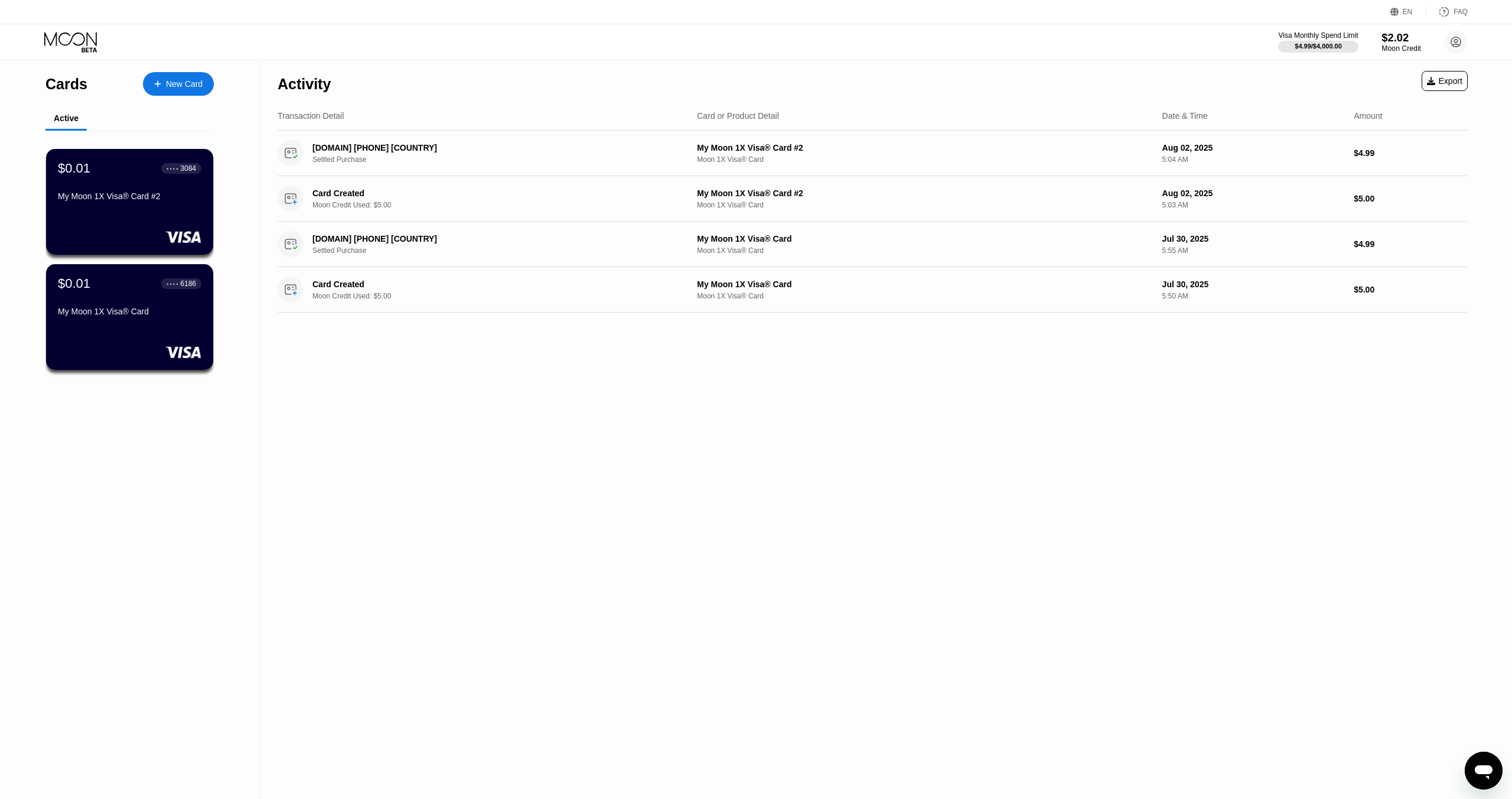 click on "Moon Credit" at bounding box center (1401, 48) 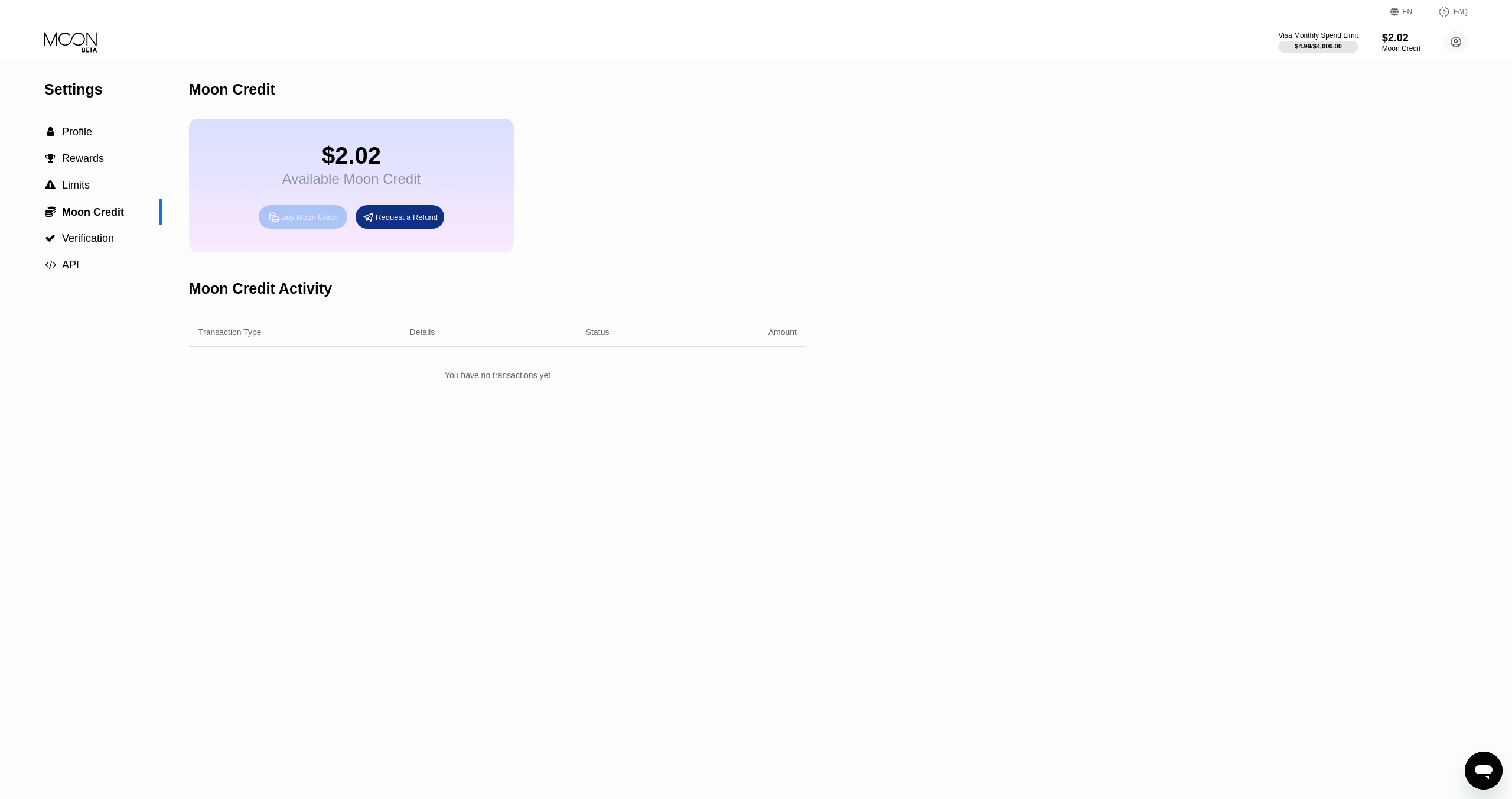 click on "Buy Moon Credit" at bounding box center [309, 217] 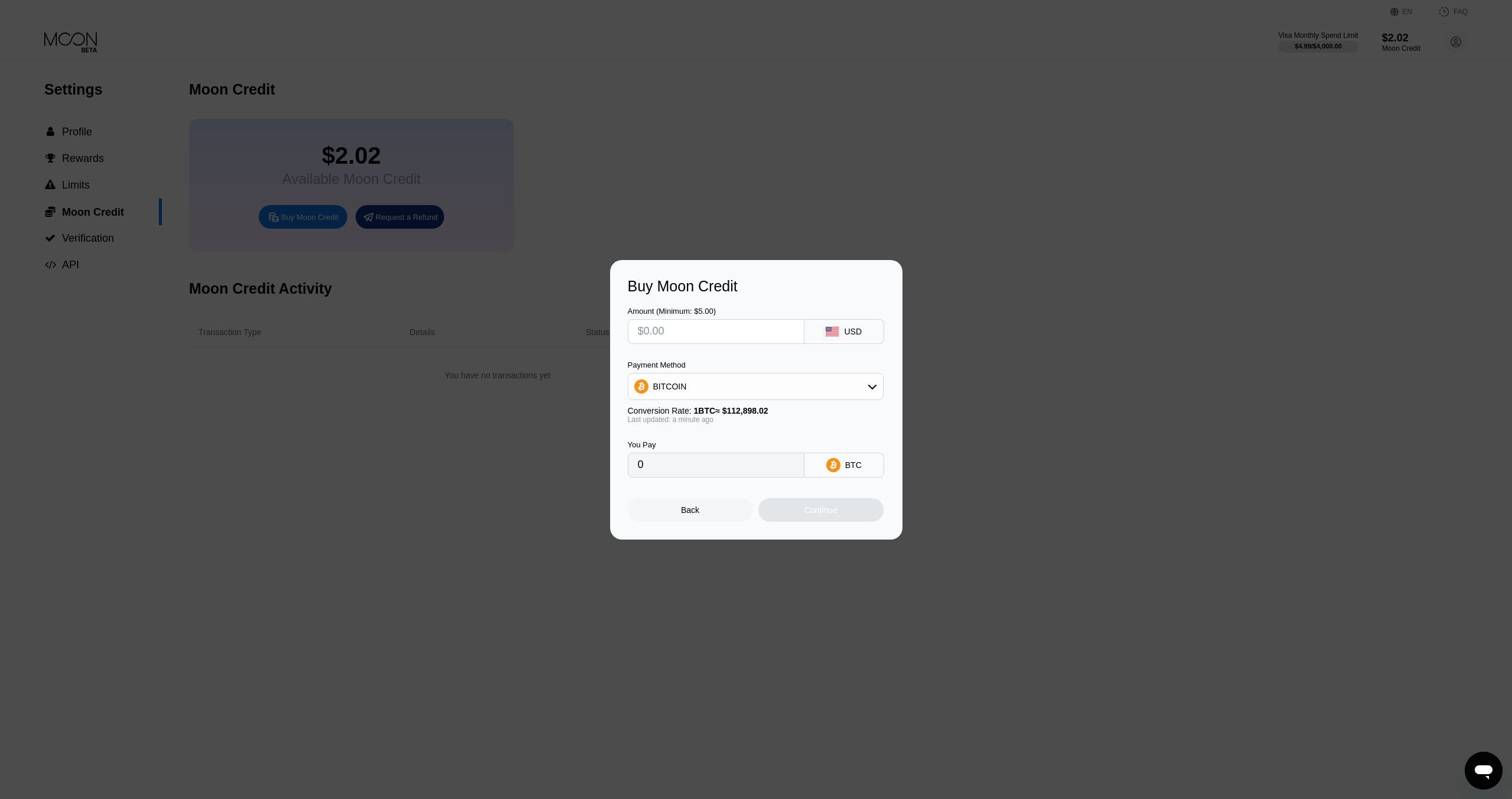 click at bounding box center (716, 332) 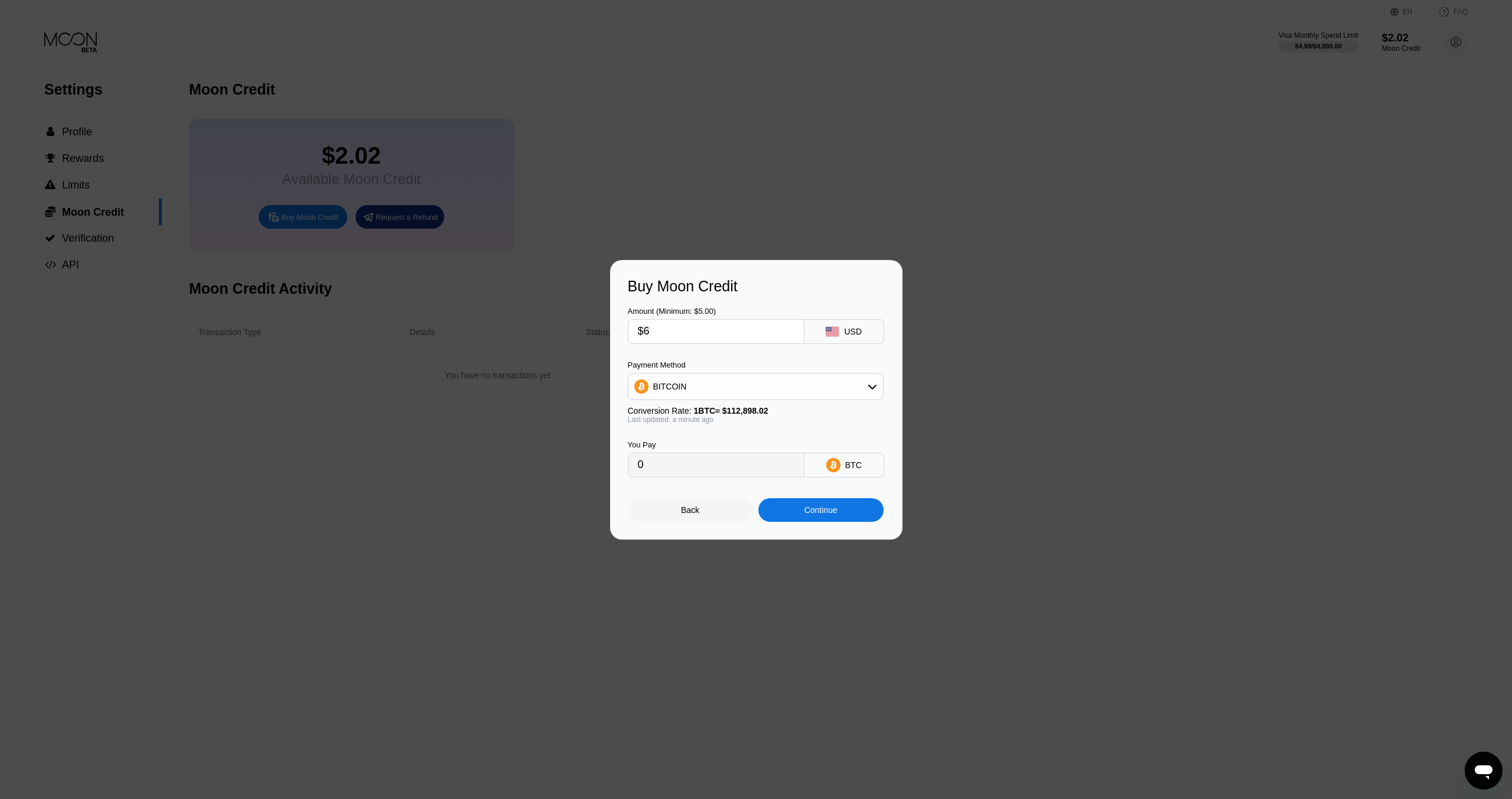 type on "$6" 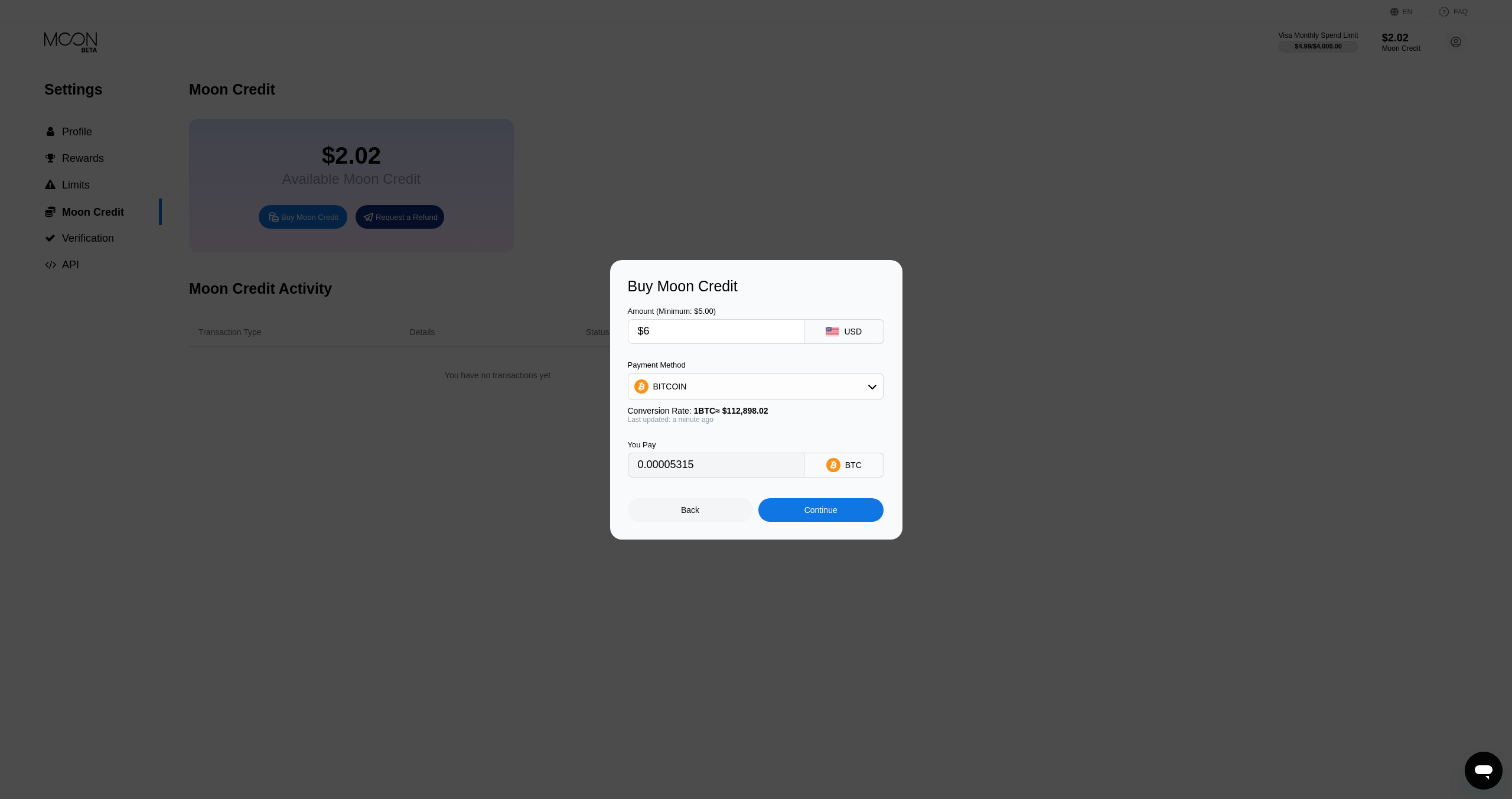 type on "$65" 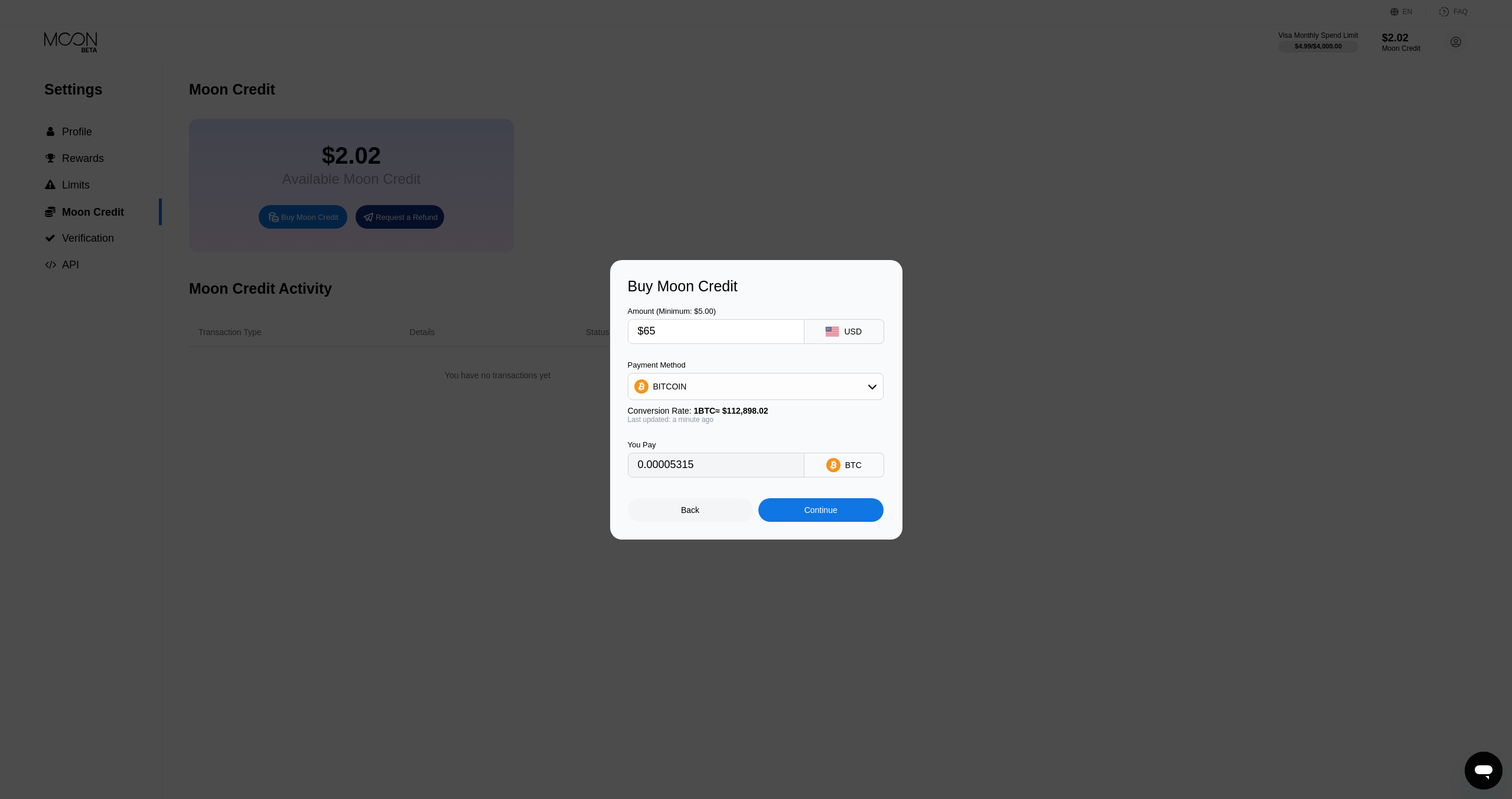 type on "0.00057575" 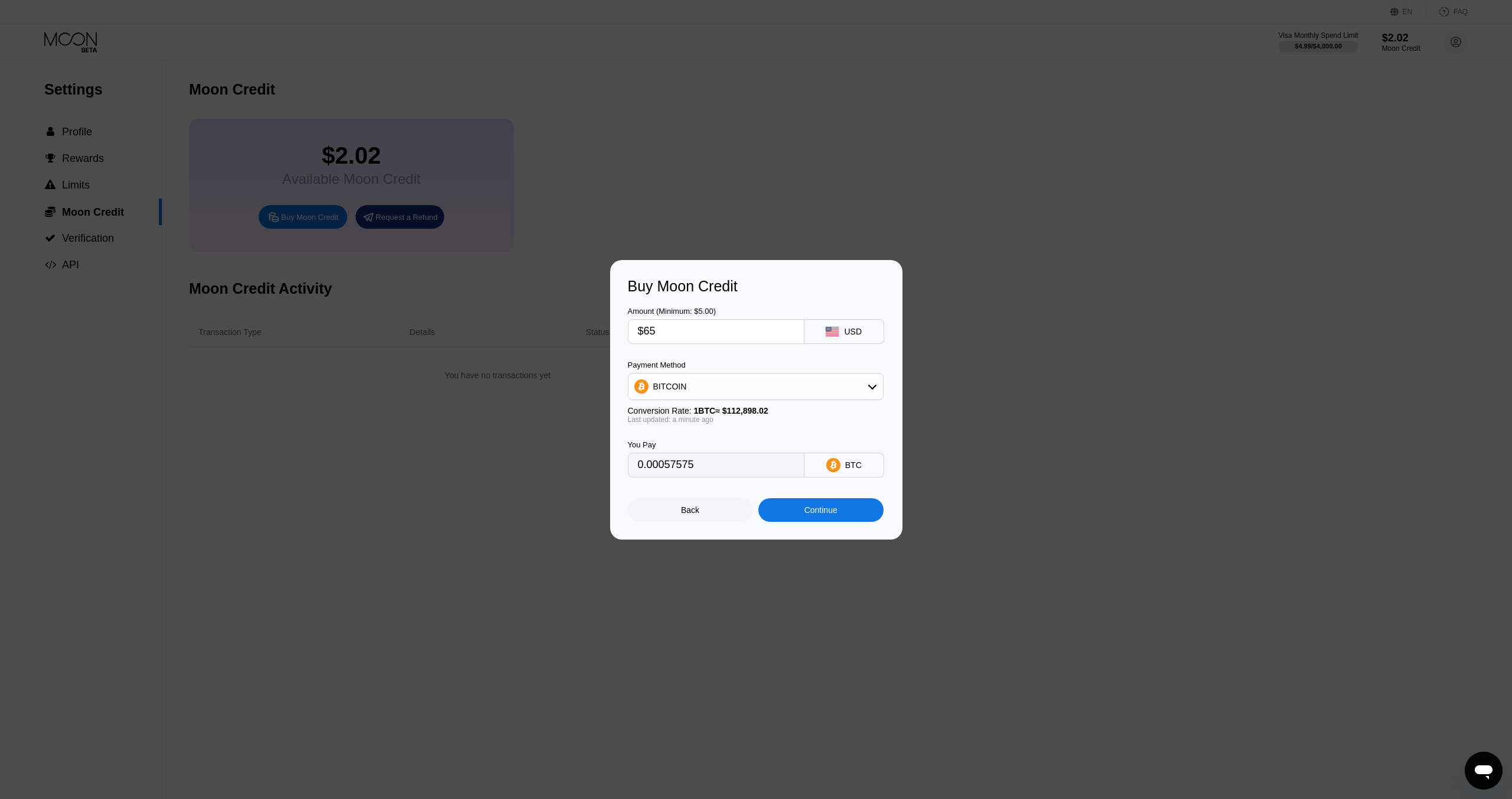 type on "$65" 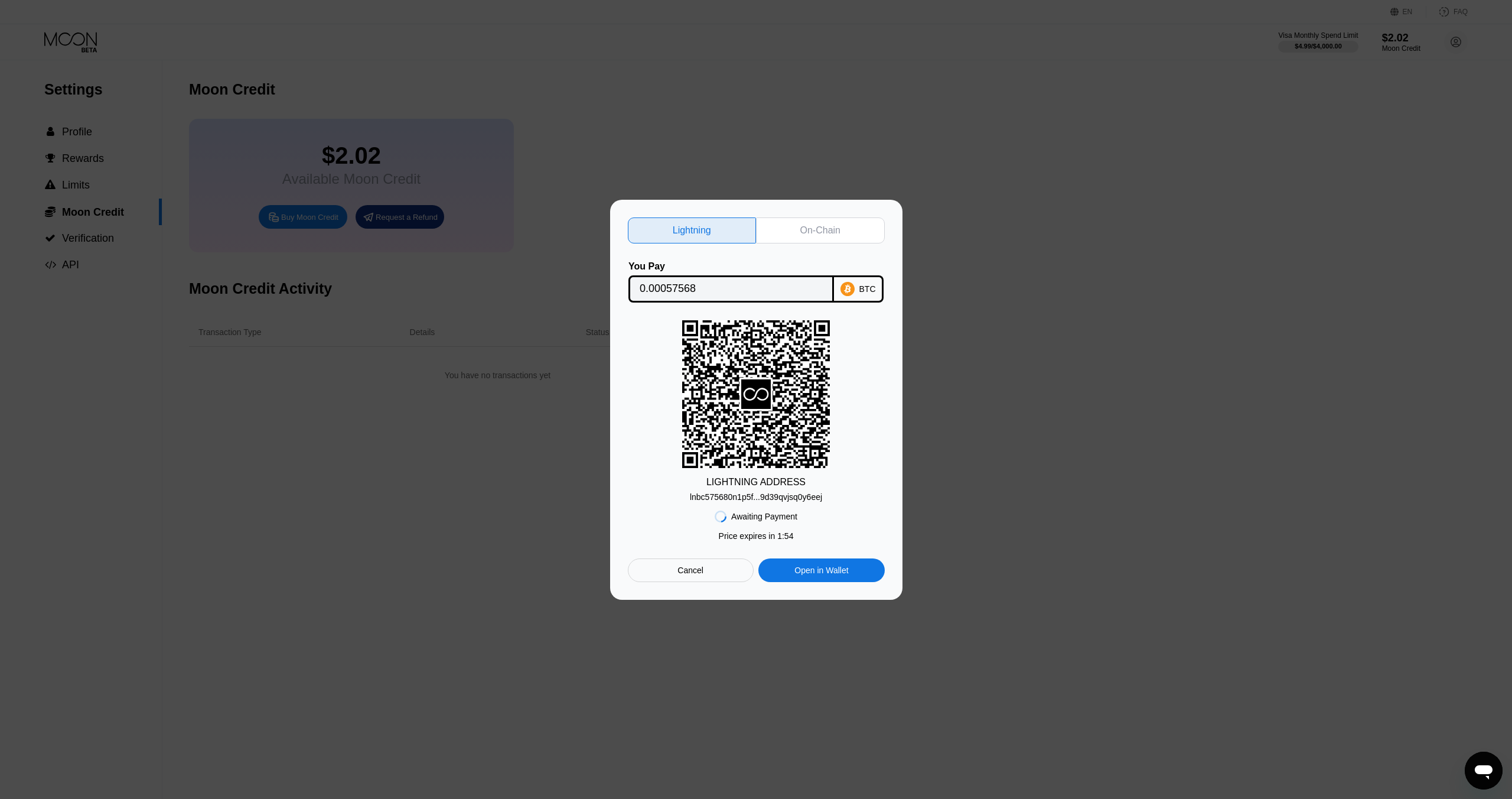 click on "Cancel" at bounding box center [690, 570] 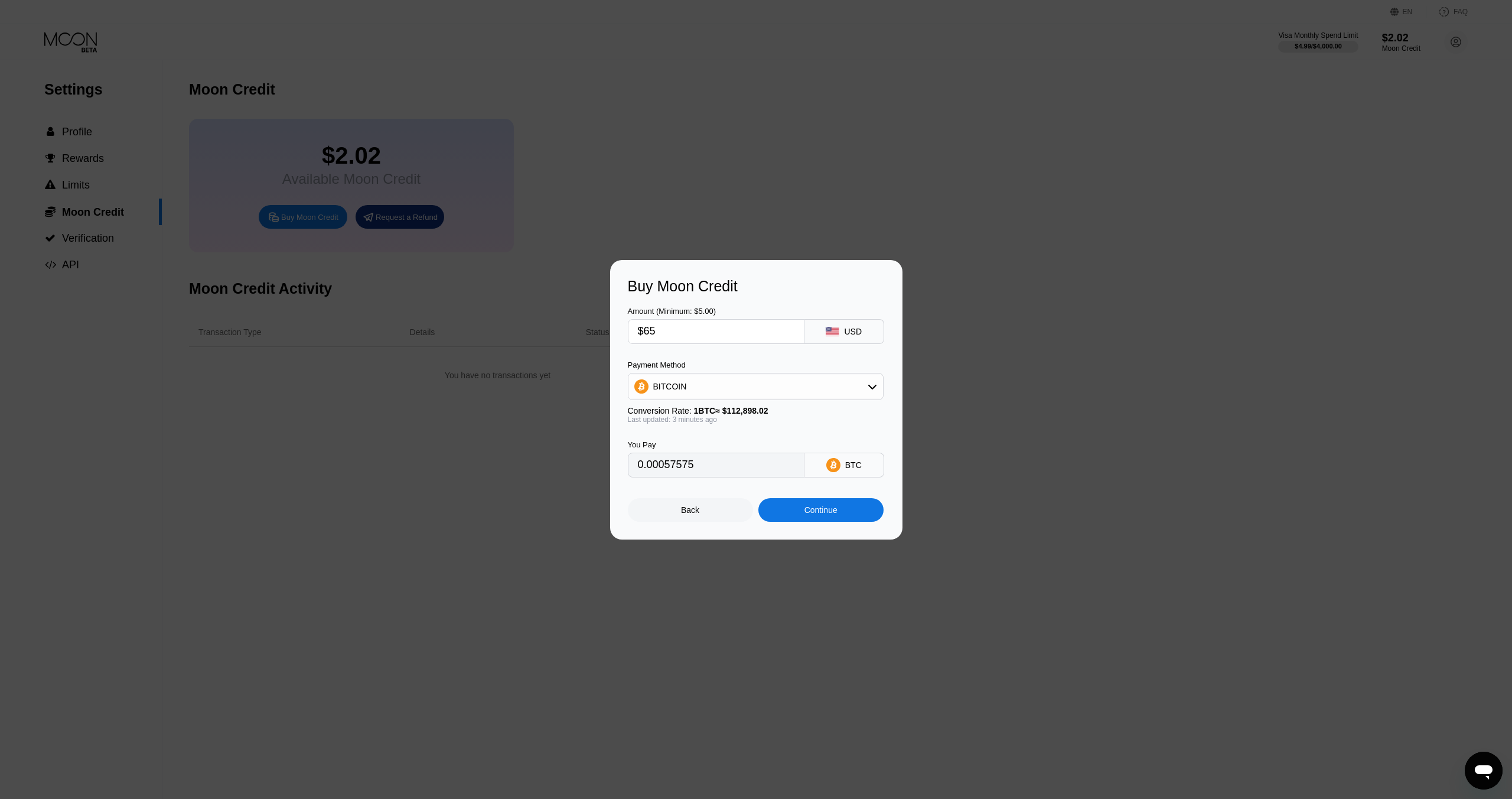 click on "Continue" at bounding box center (821, 510) 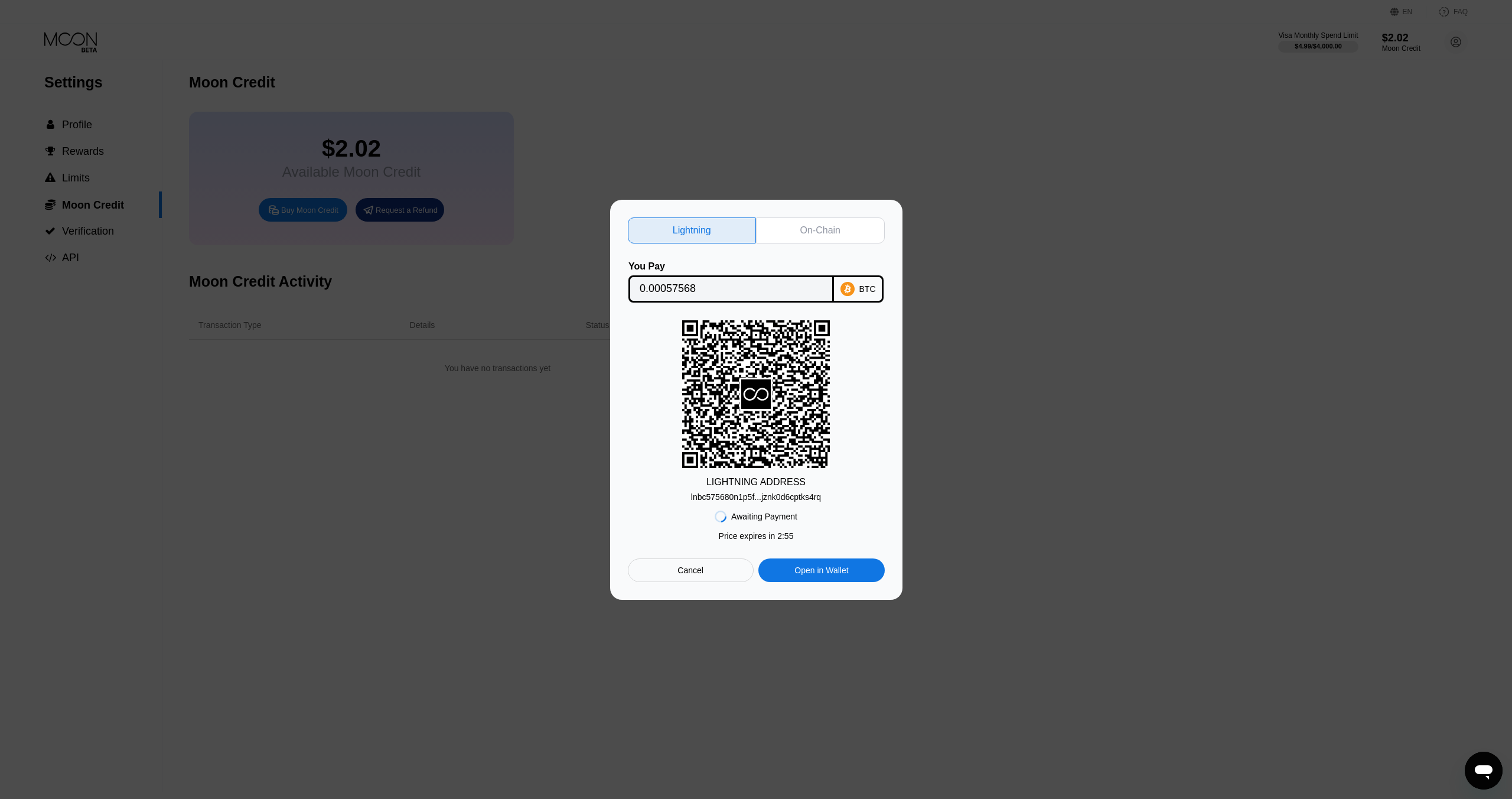 scroll, scrollTop: 12, scrollLeft: 0, axis: vertical 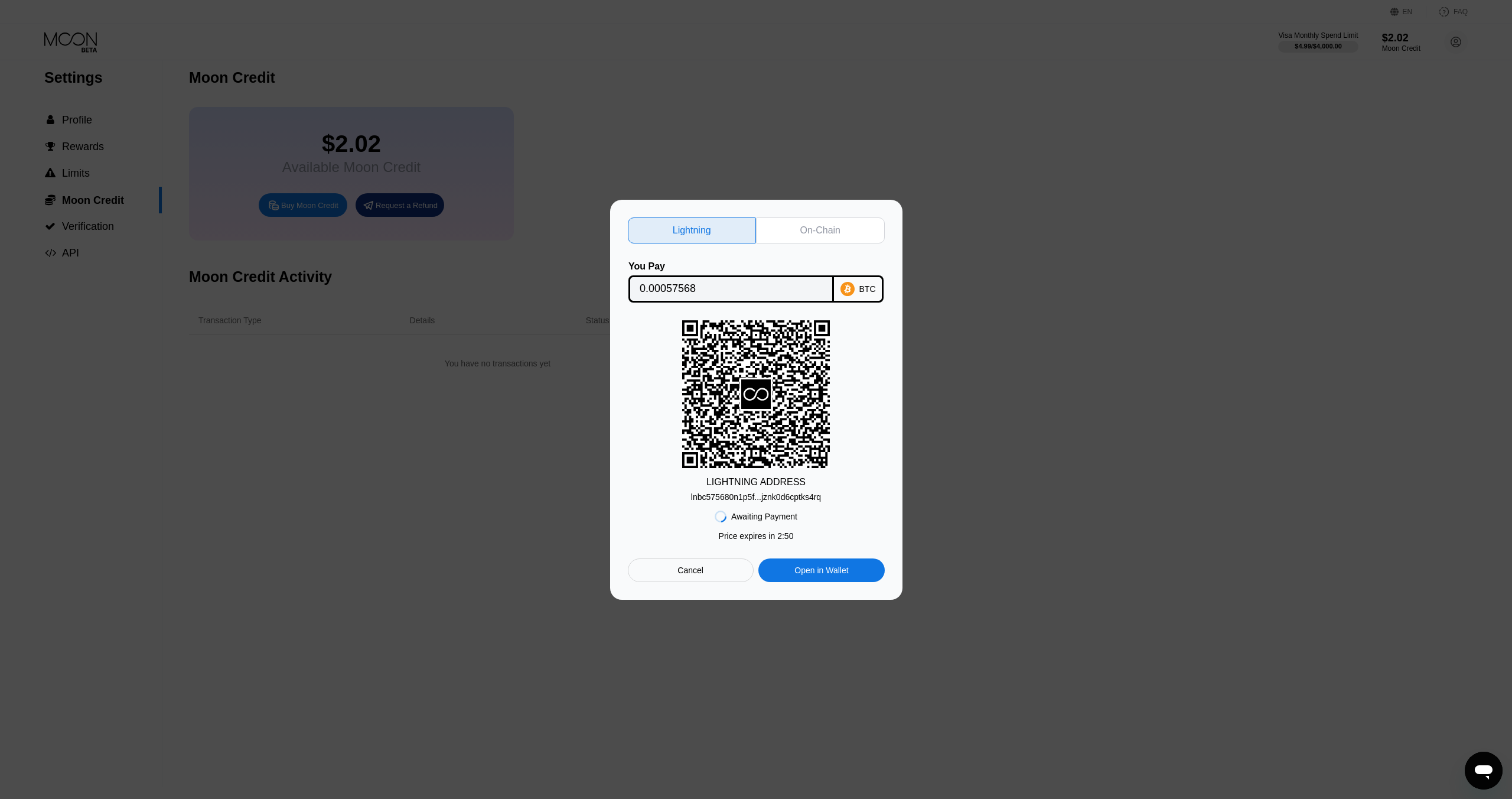 click on "Cancel" at bounding box center (690, 570) 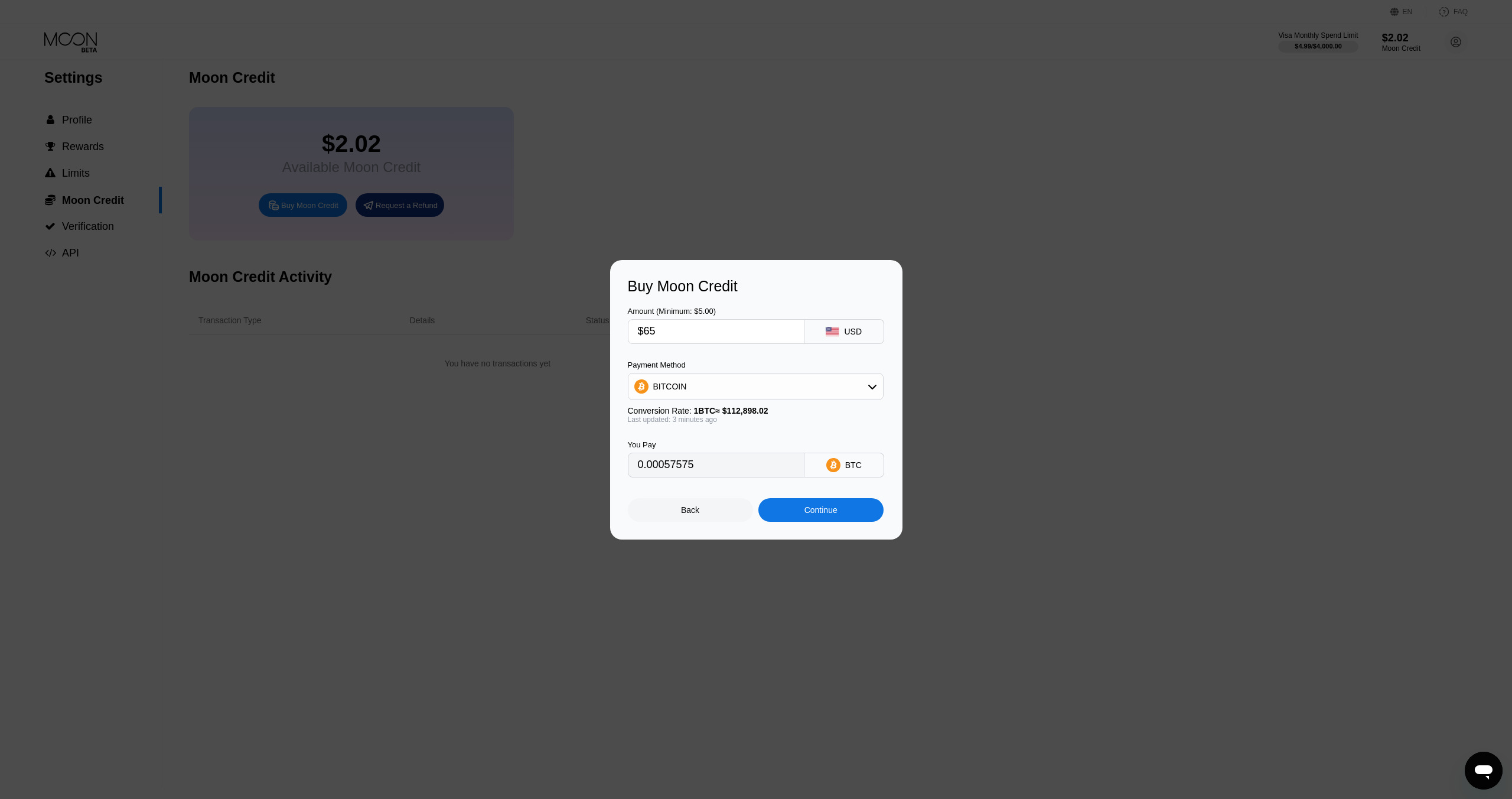 scroll, scrollTop: 17, scrollLeft: 0, axis: vertical 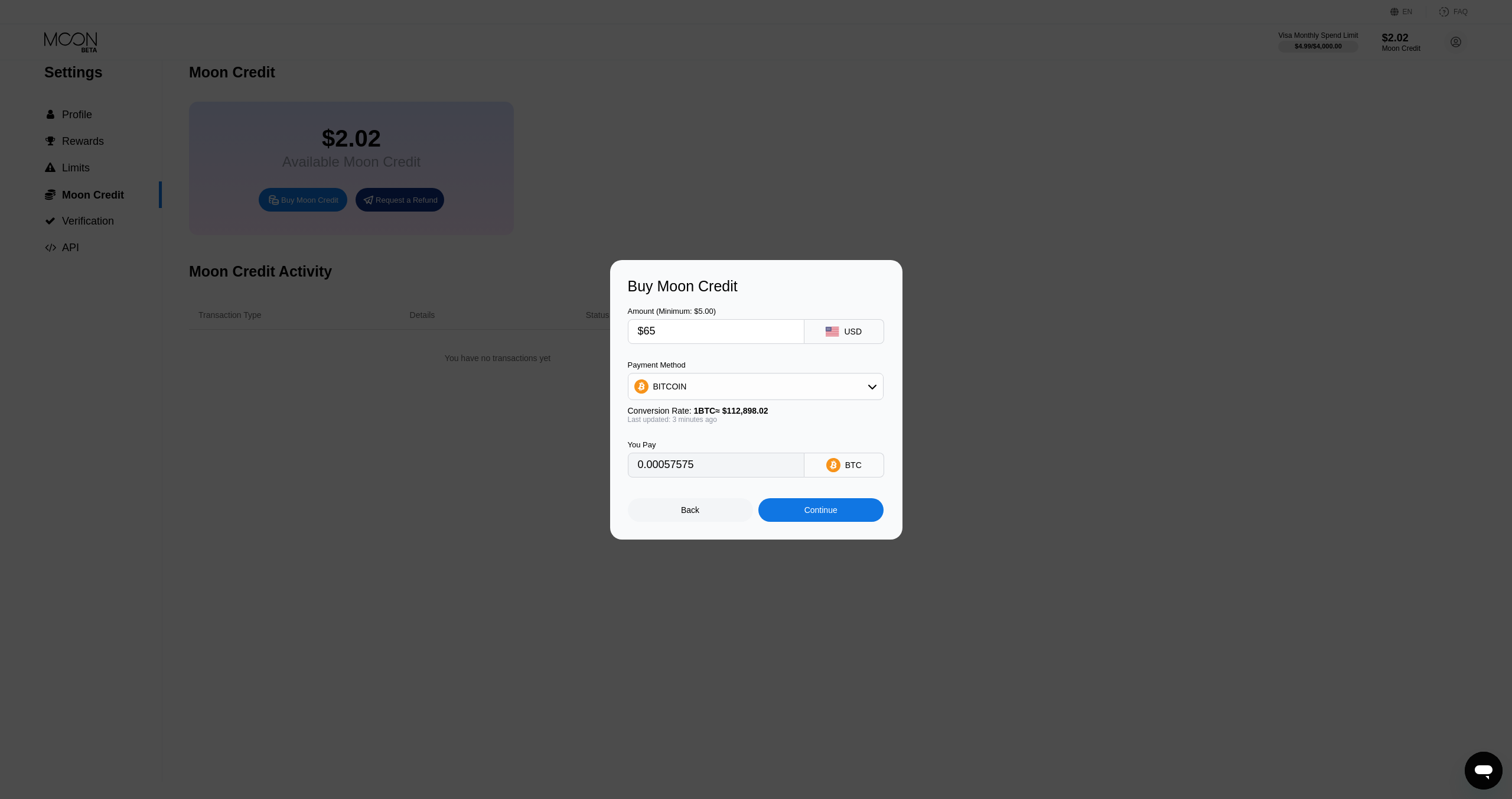 click on "Back" at bounding box center (690, 510) 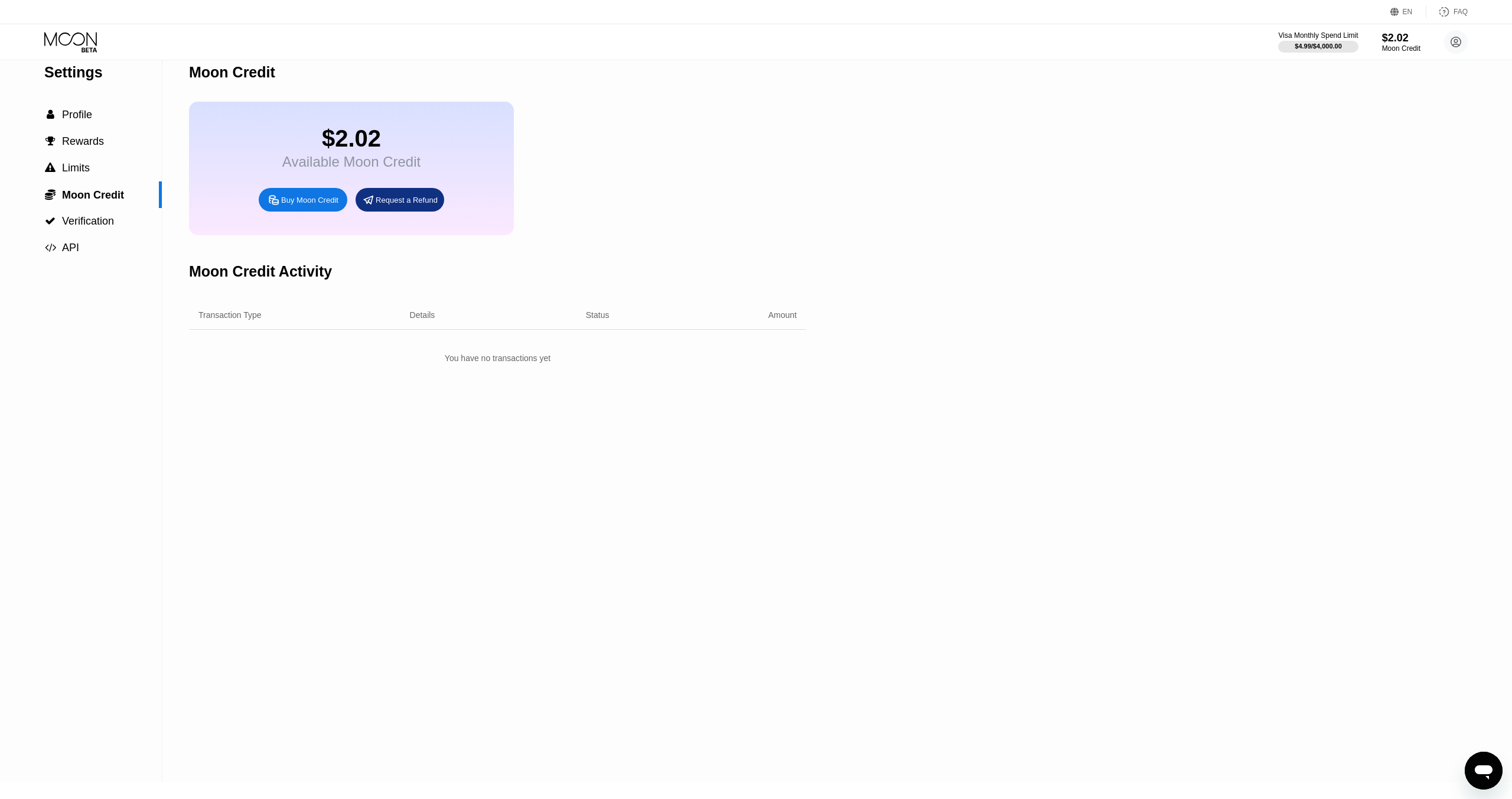 scroll, scrollTop: 16, scrollLeft: 0, axis: vertical 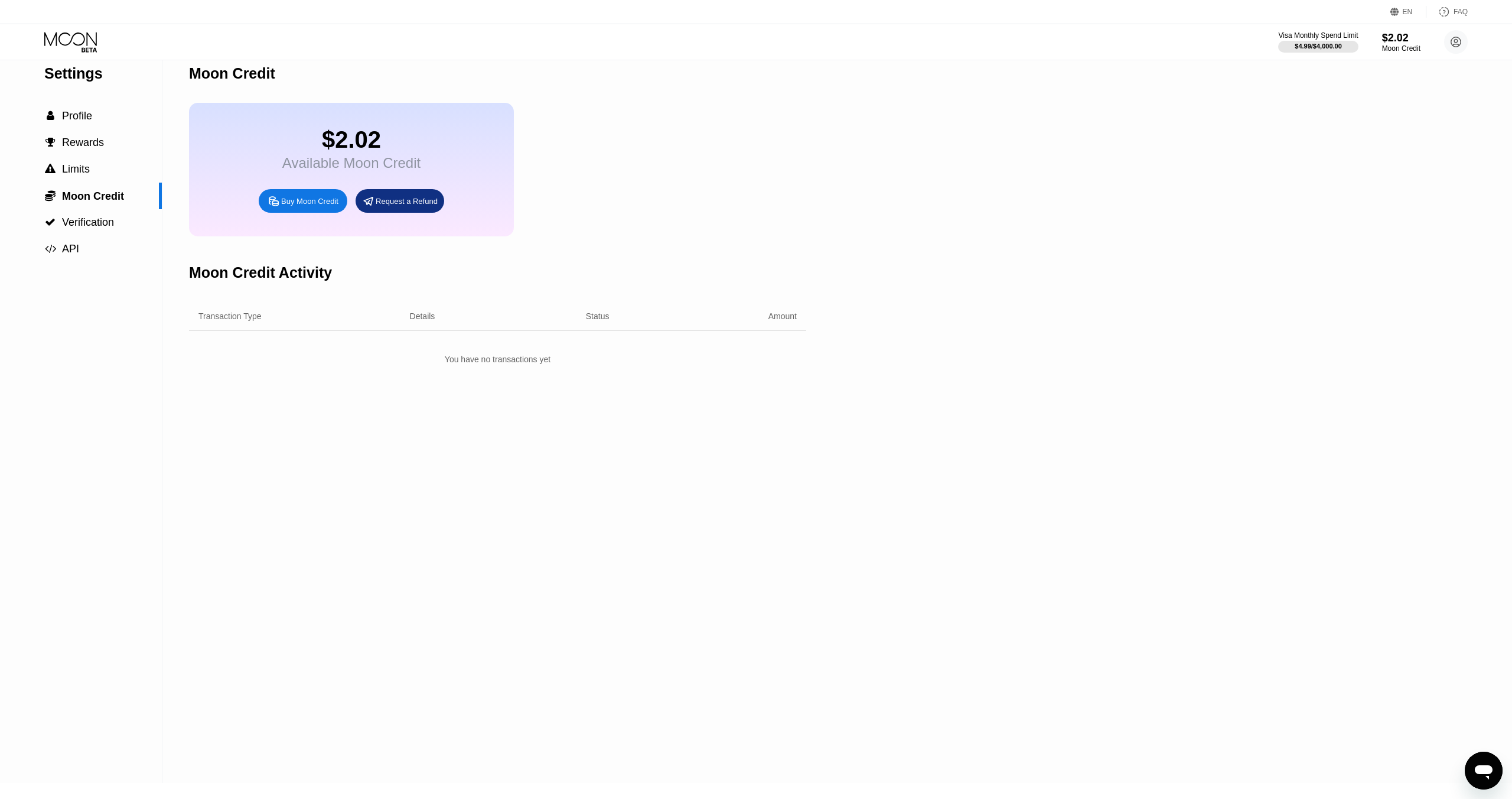 click 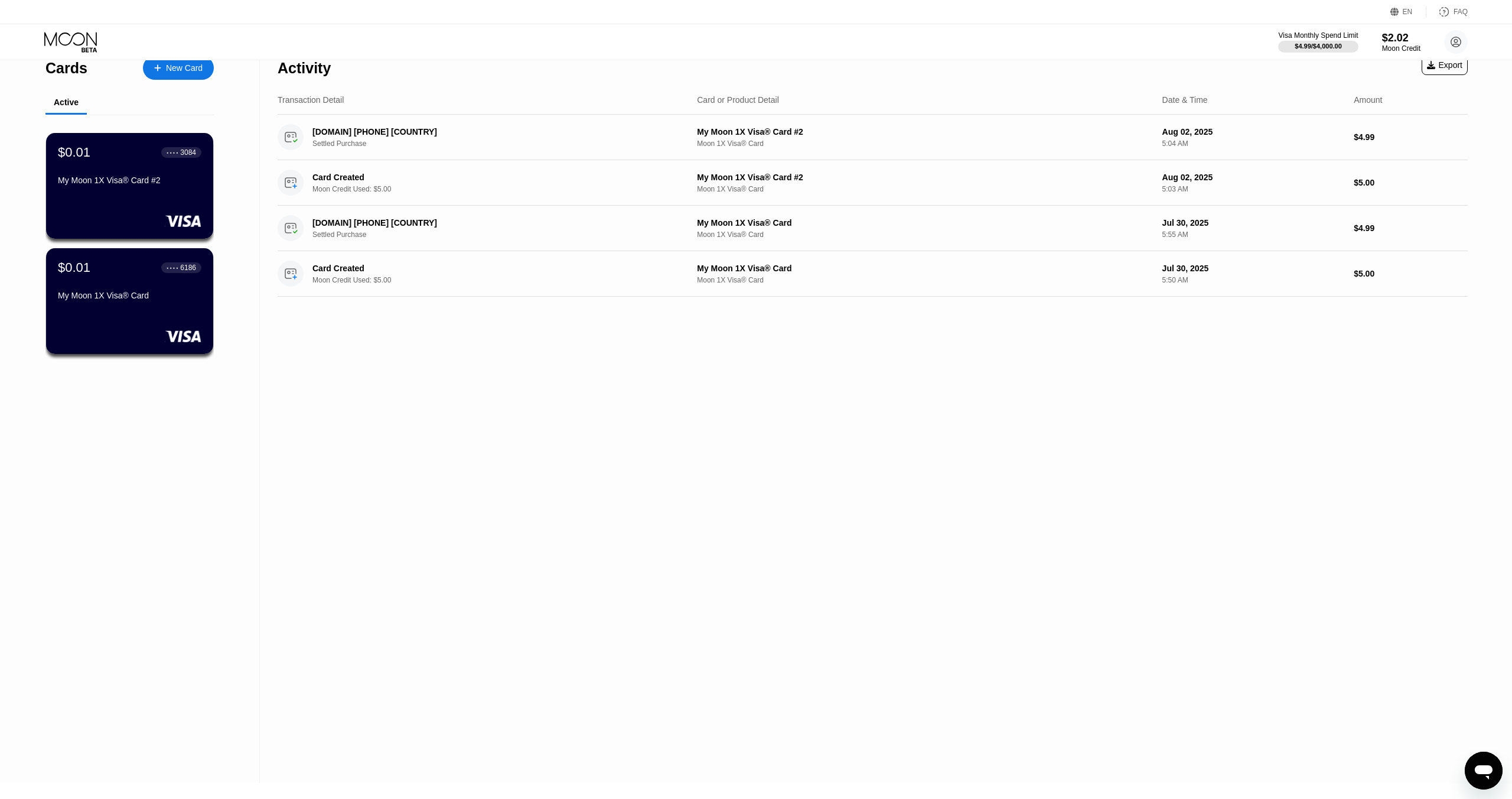 scroll, scrollTop: 0, scrollLeft: 0, axis: both 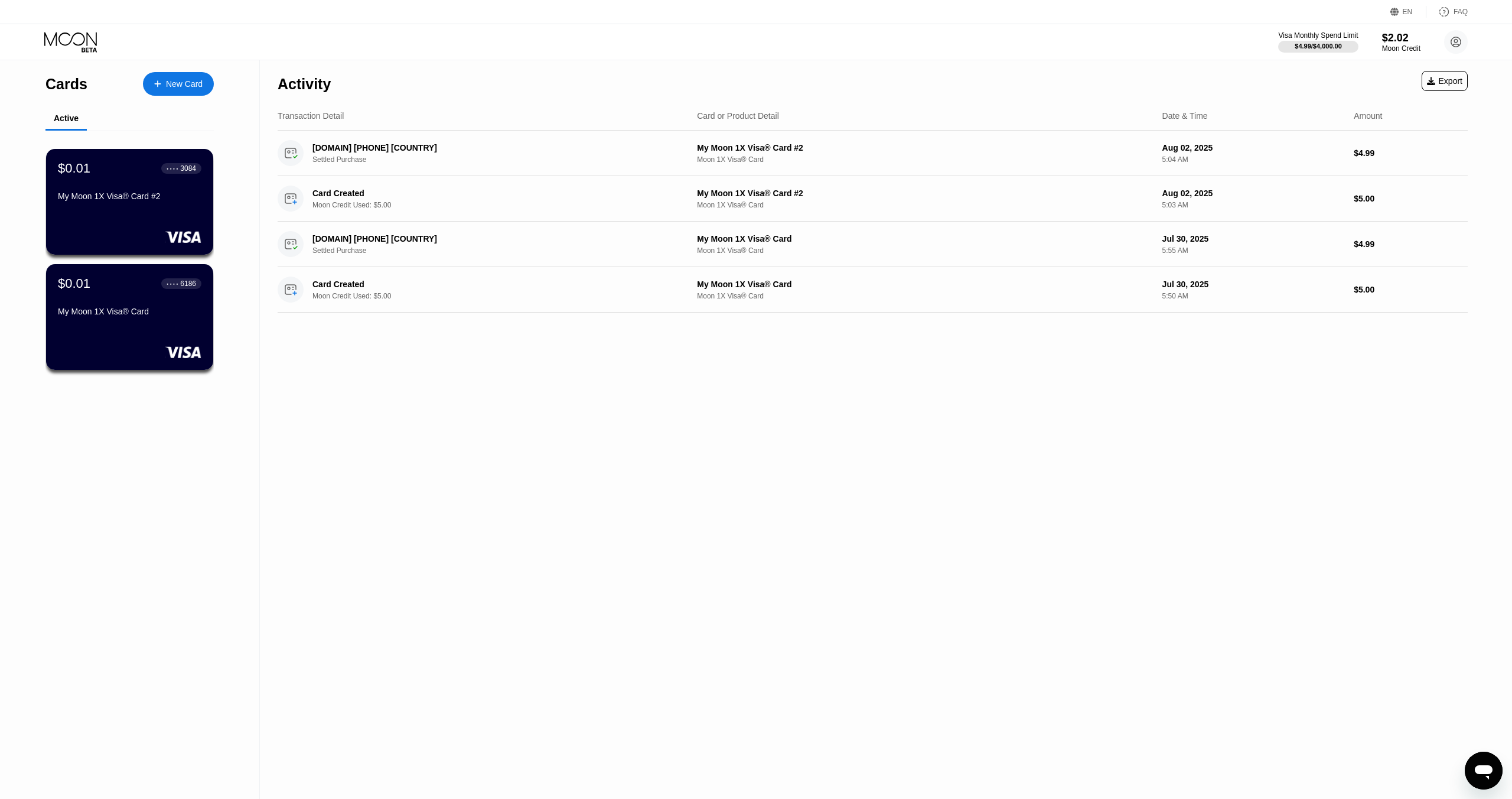 click on "New Card" at bounding box center [184, 84] 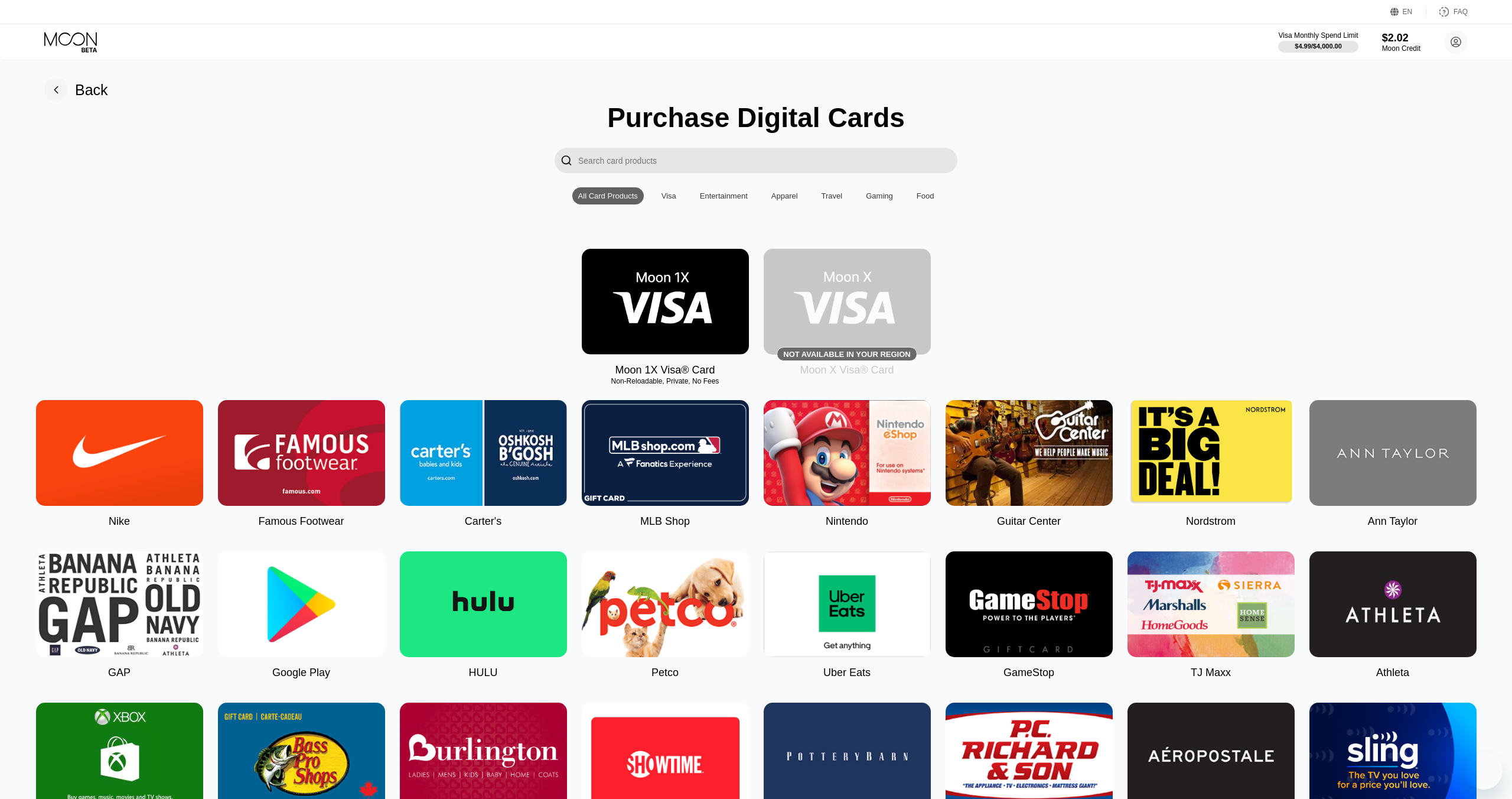 scroll, scrollTop: 0, scrollLeft: 0, axis: both 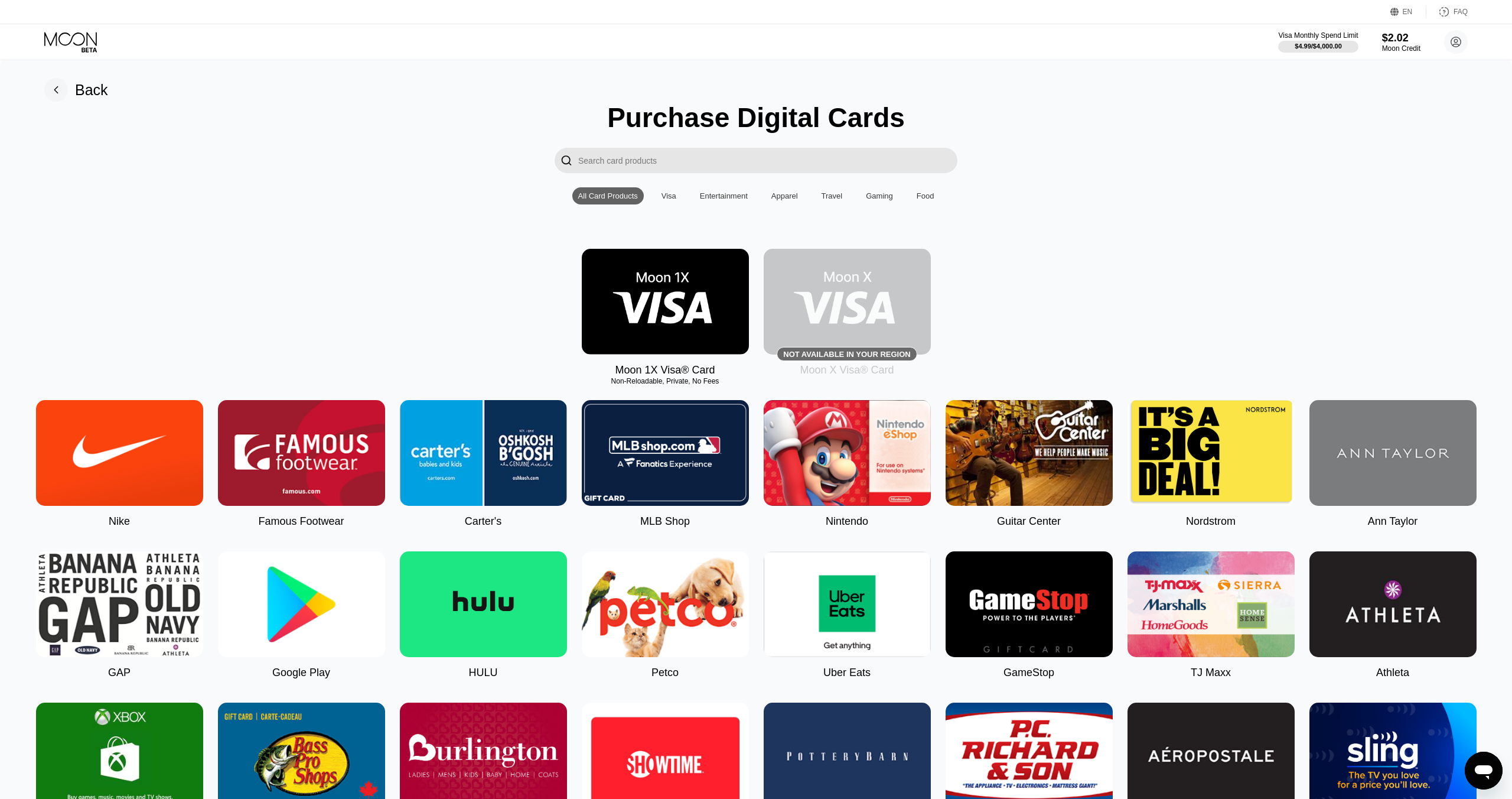 click at bounding box center (665, 301) 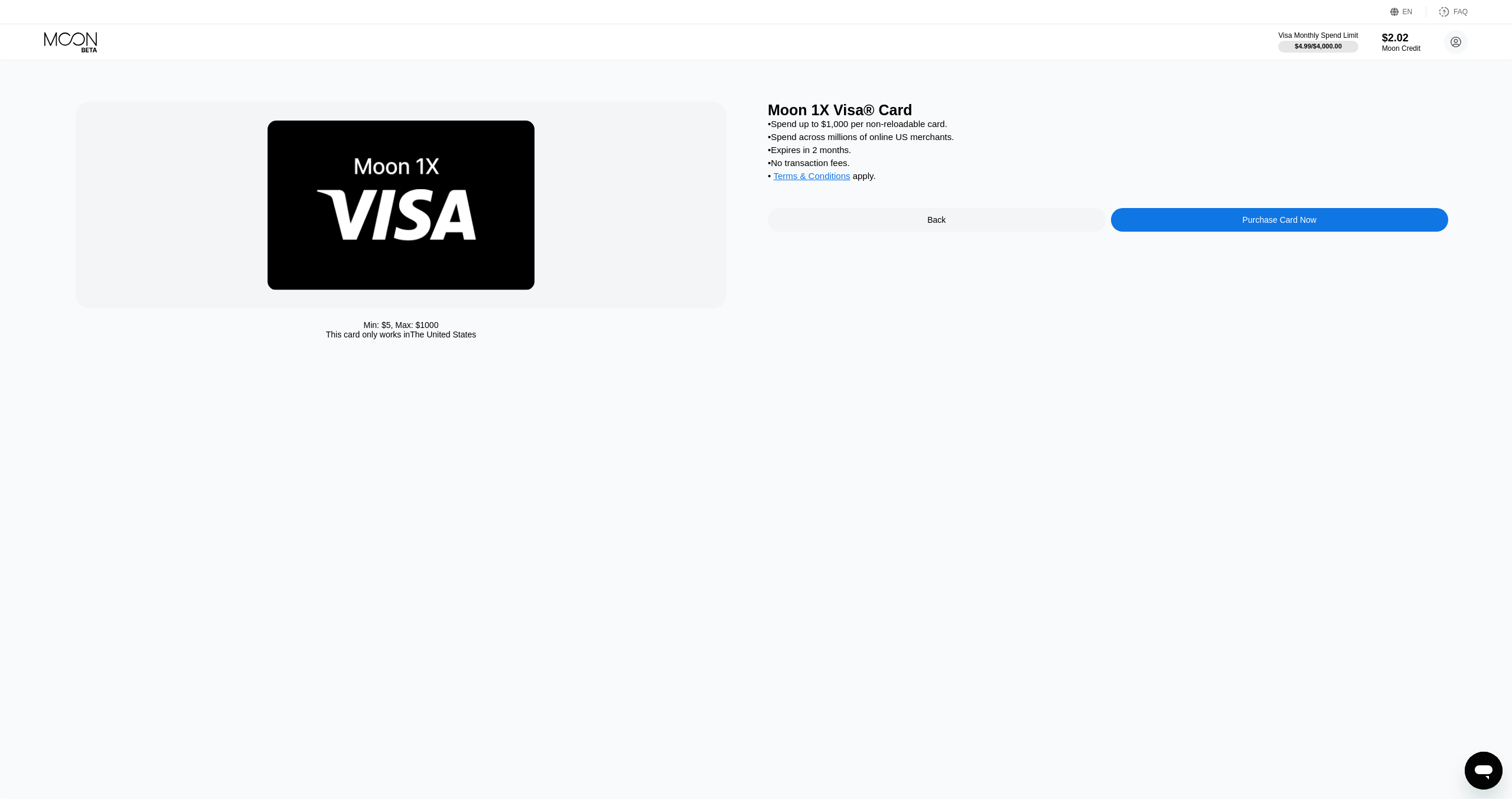 click on "Purchase Card Now" at bounding box center [1279, 220] 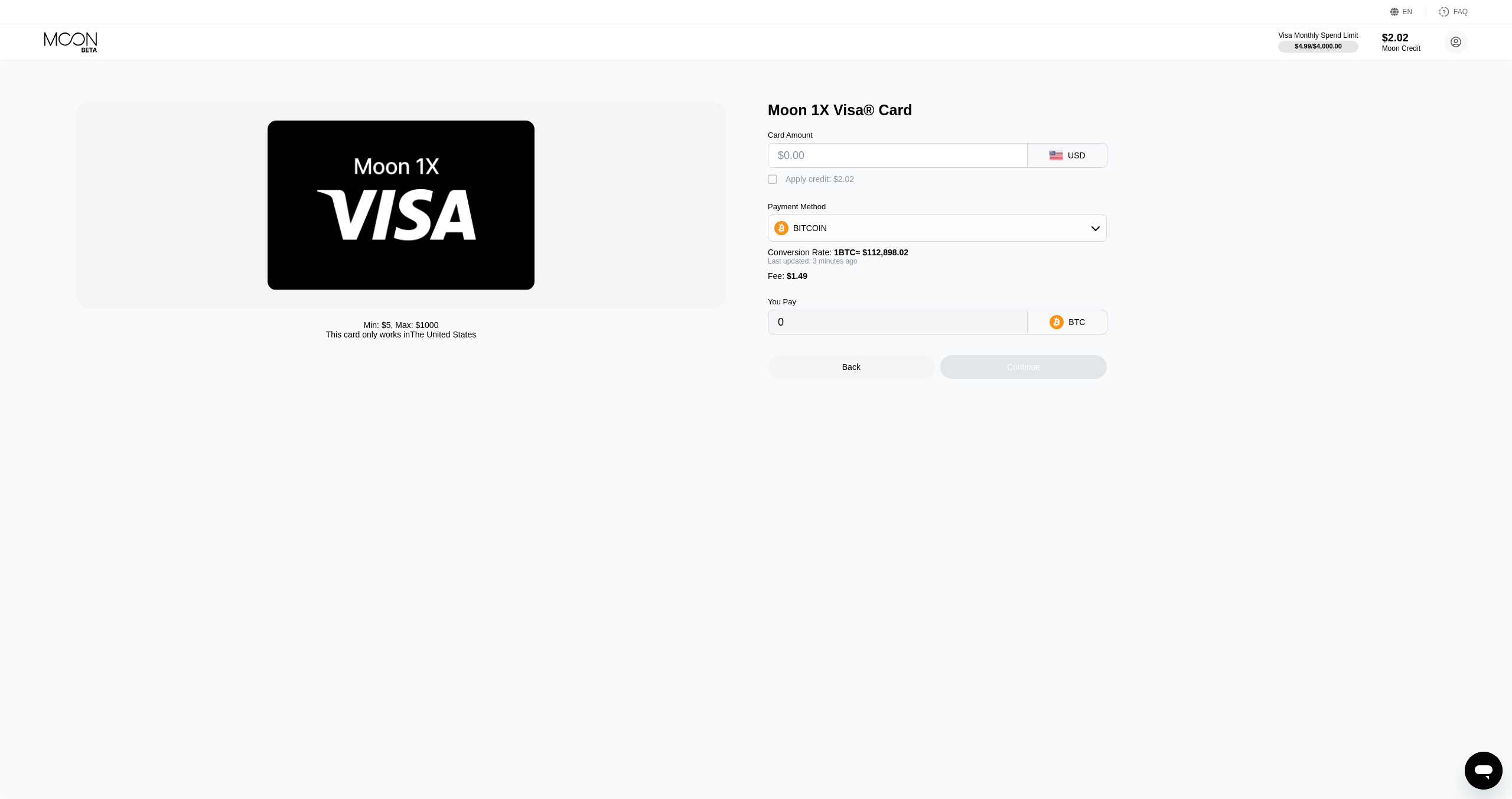 click at bounding box center [898, 155] 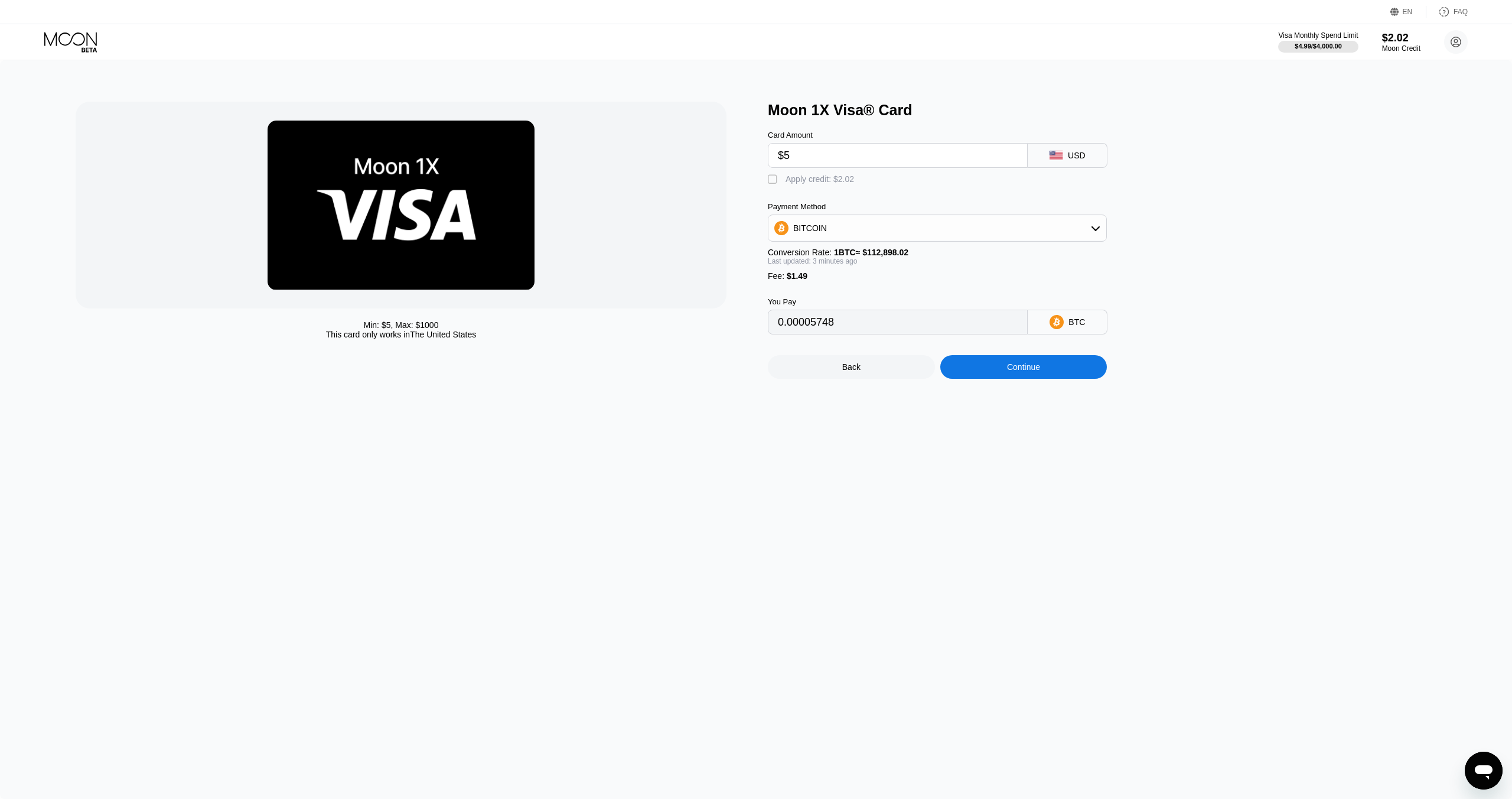 type on "0.00005748" 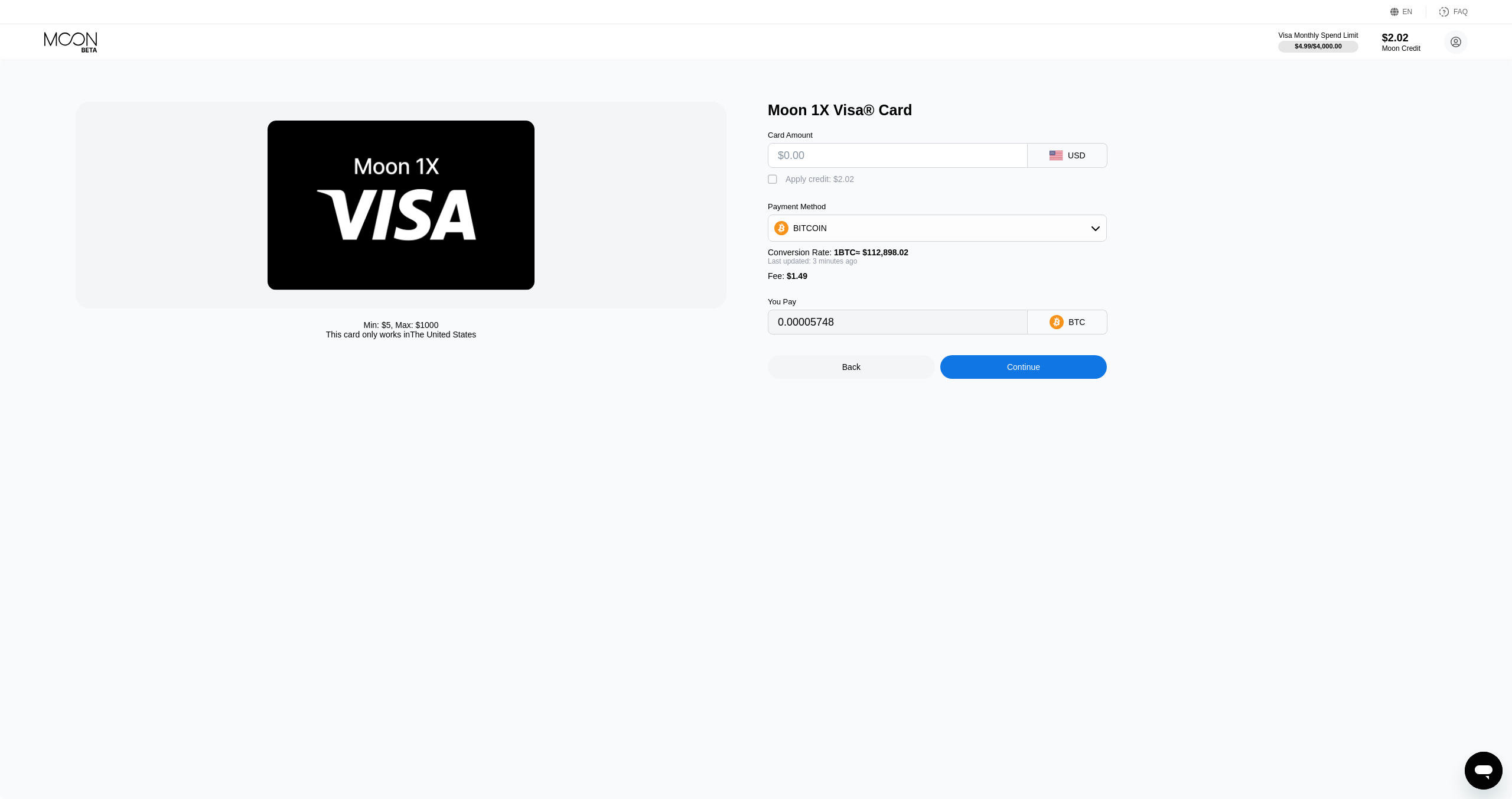 type on "0" 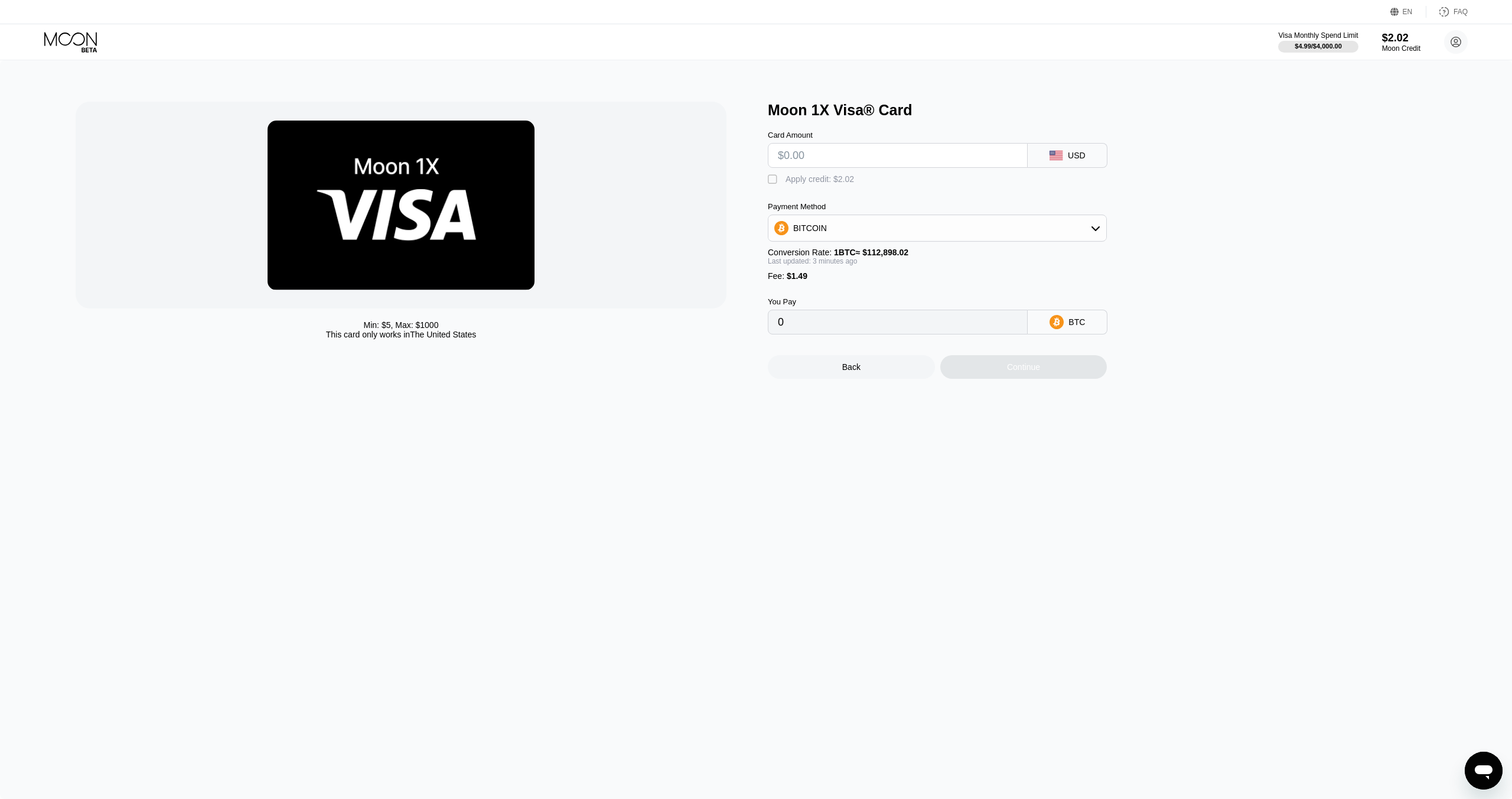 type on "$4" 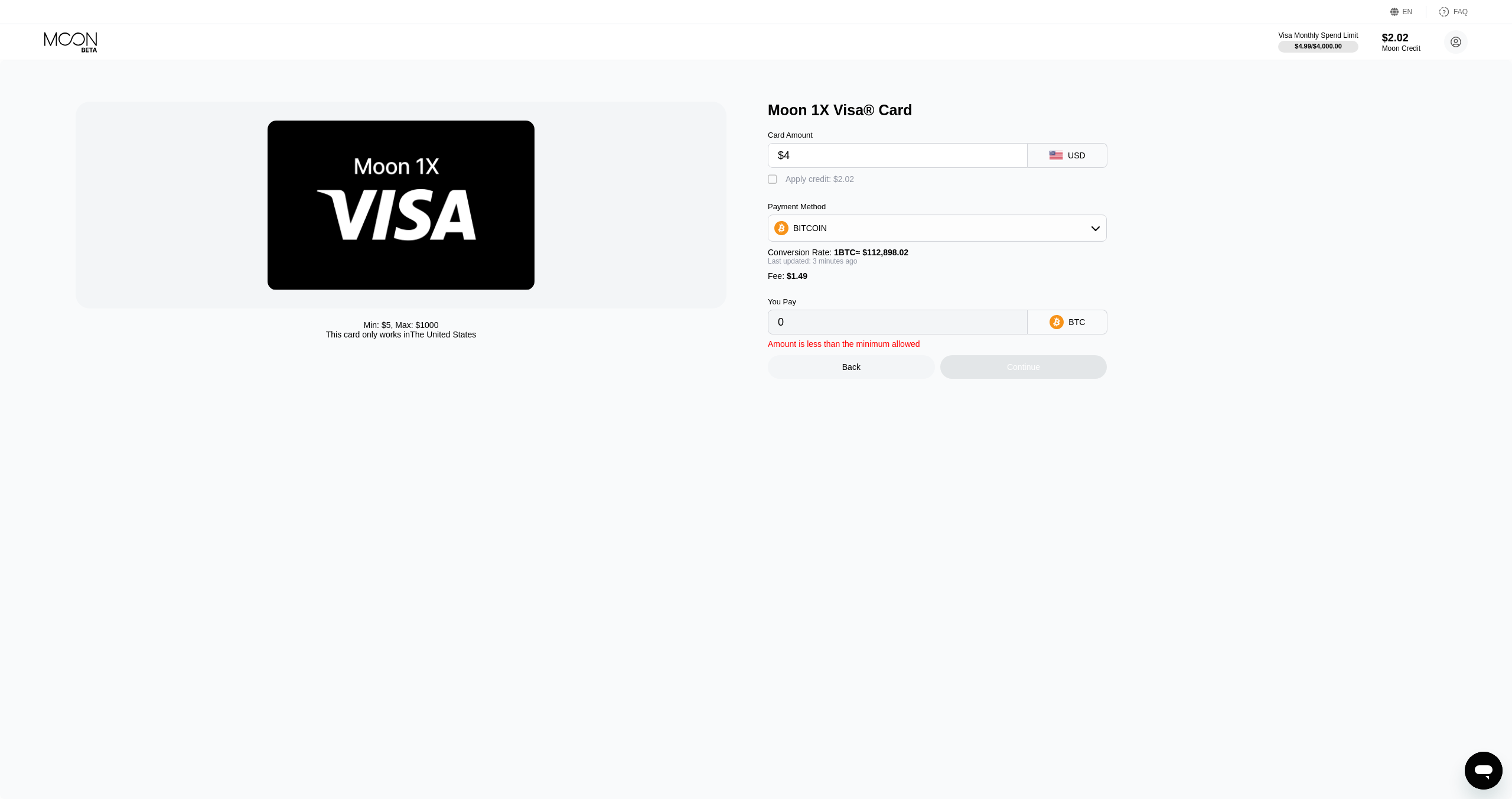 type on "0.00004863" 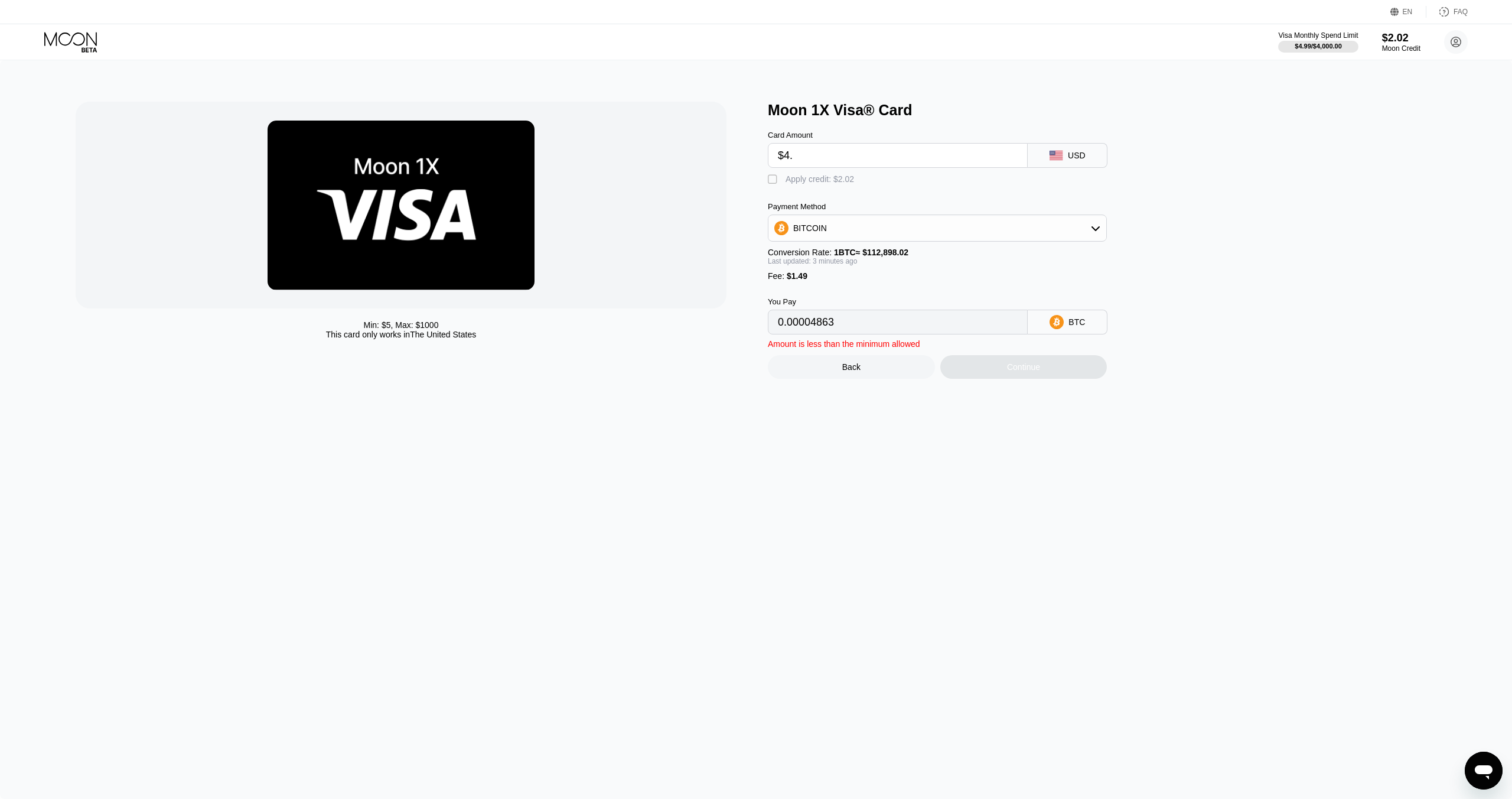 type on "$4.9" 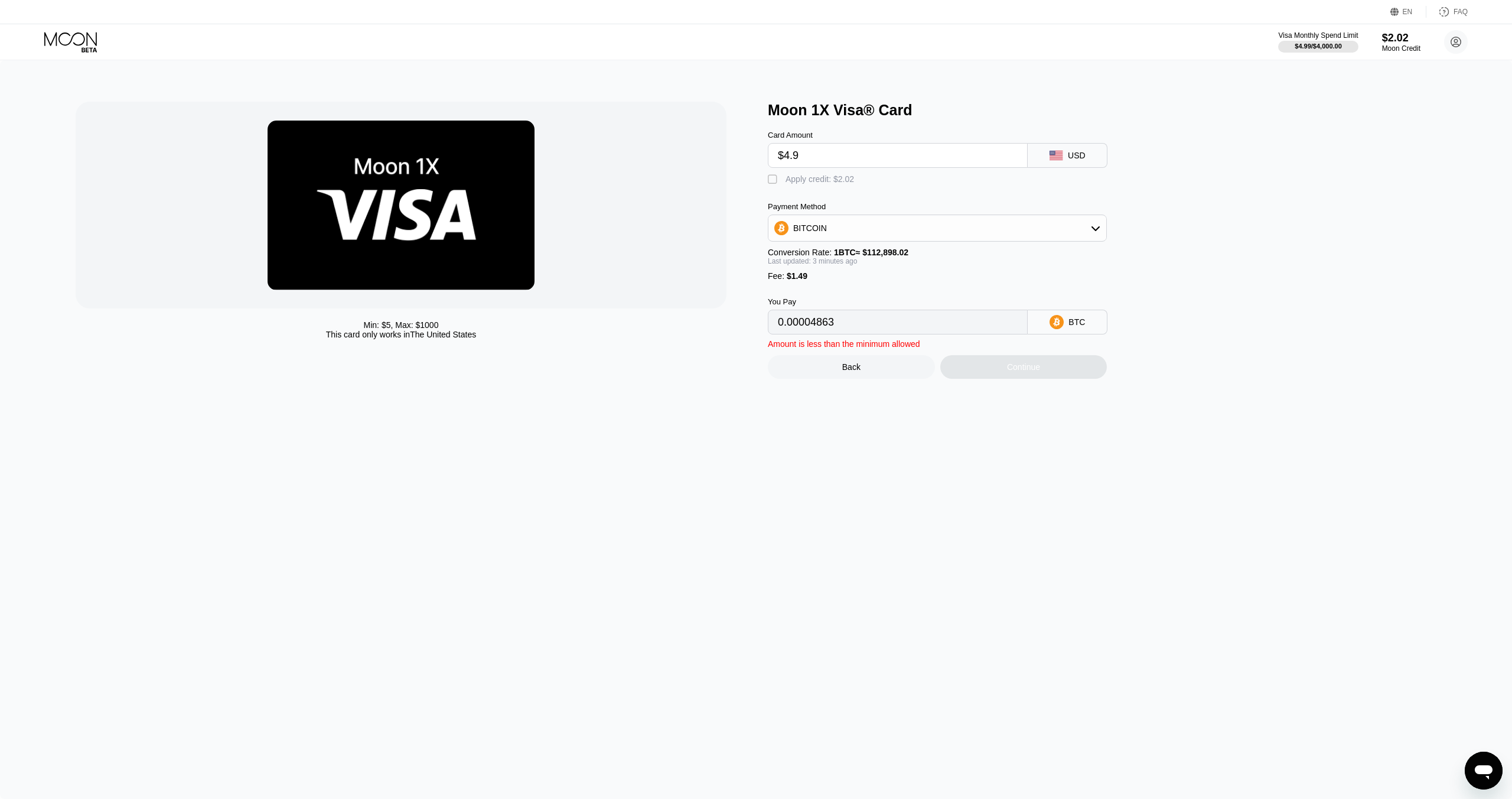 type on "0.00005660" 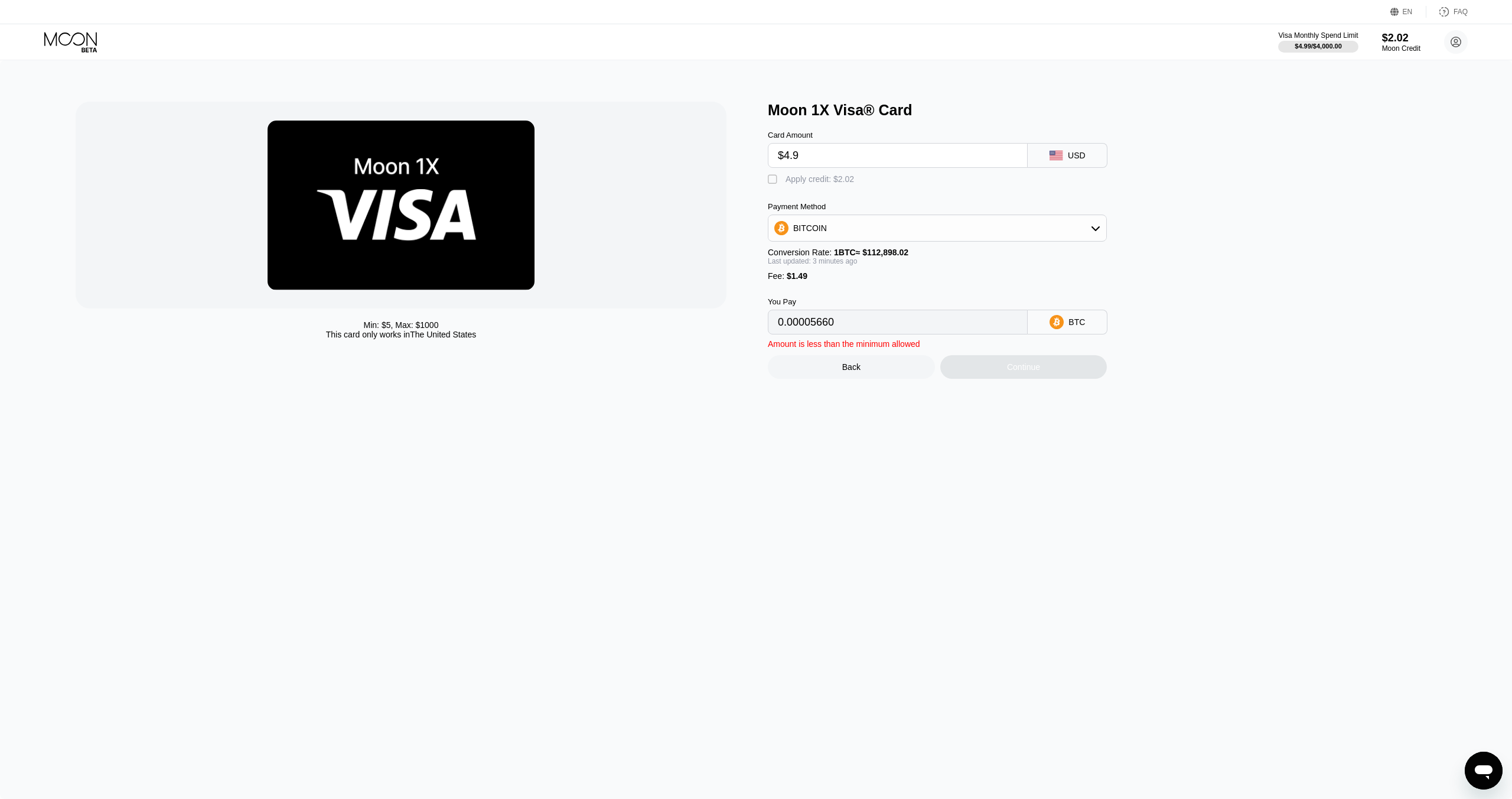 type on "$4.99" 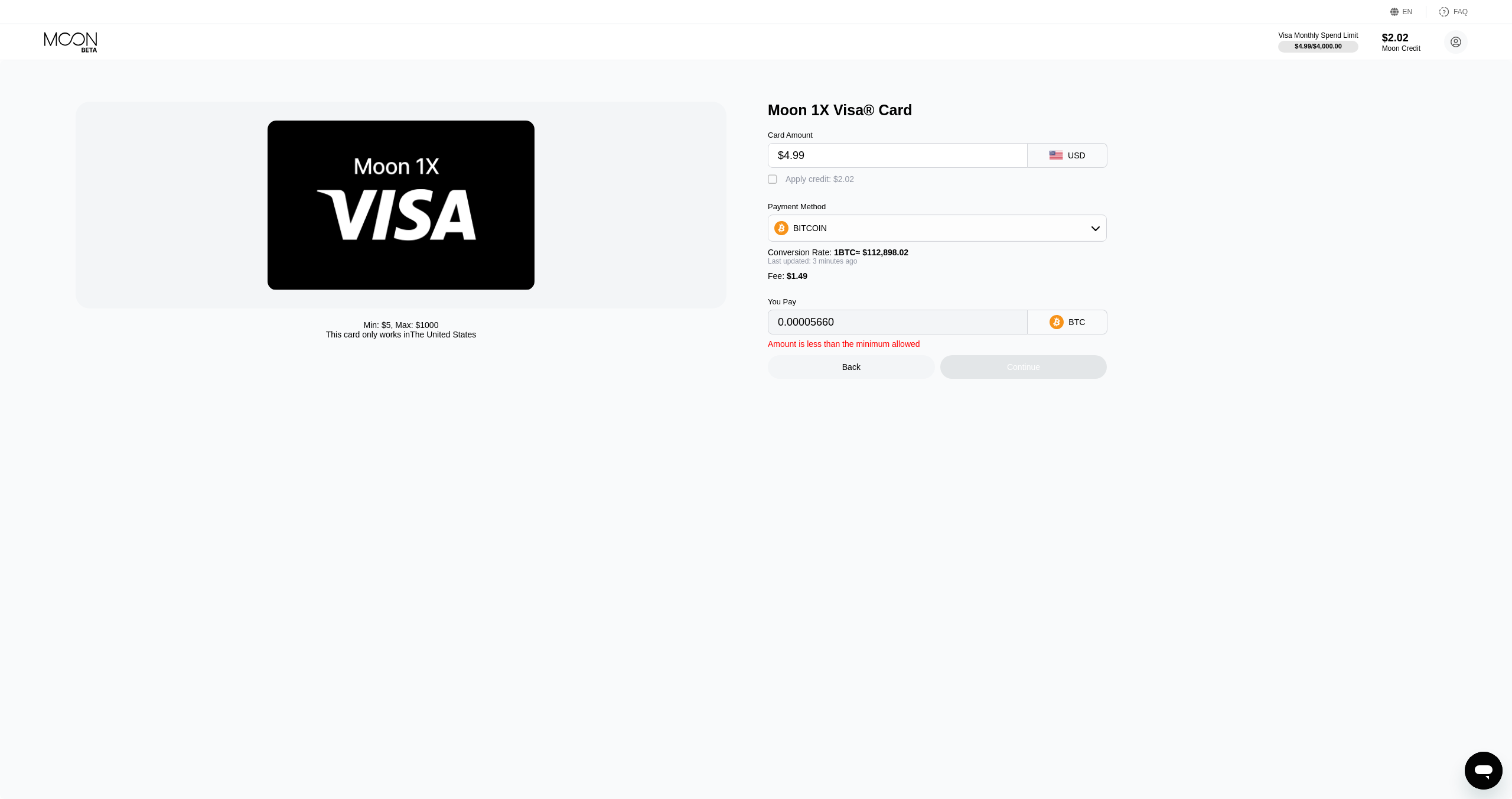 type on "0.00005740" 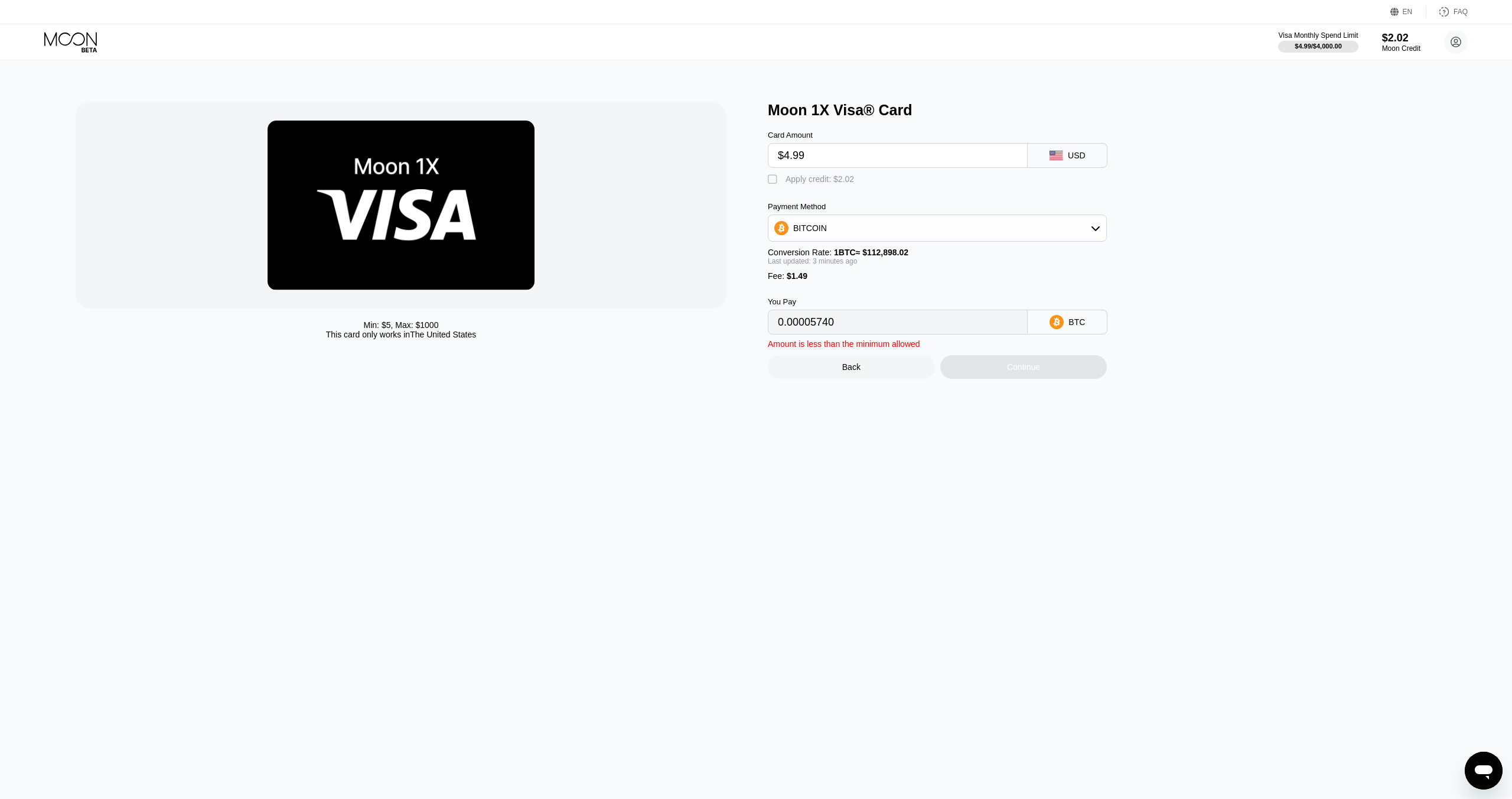 type on "$4.99" 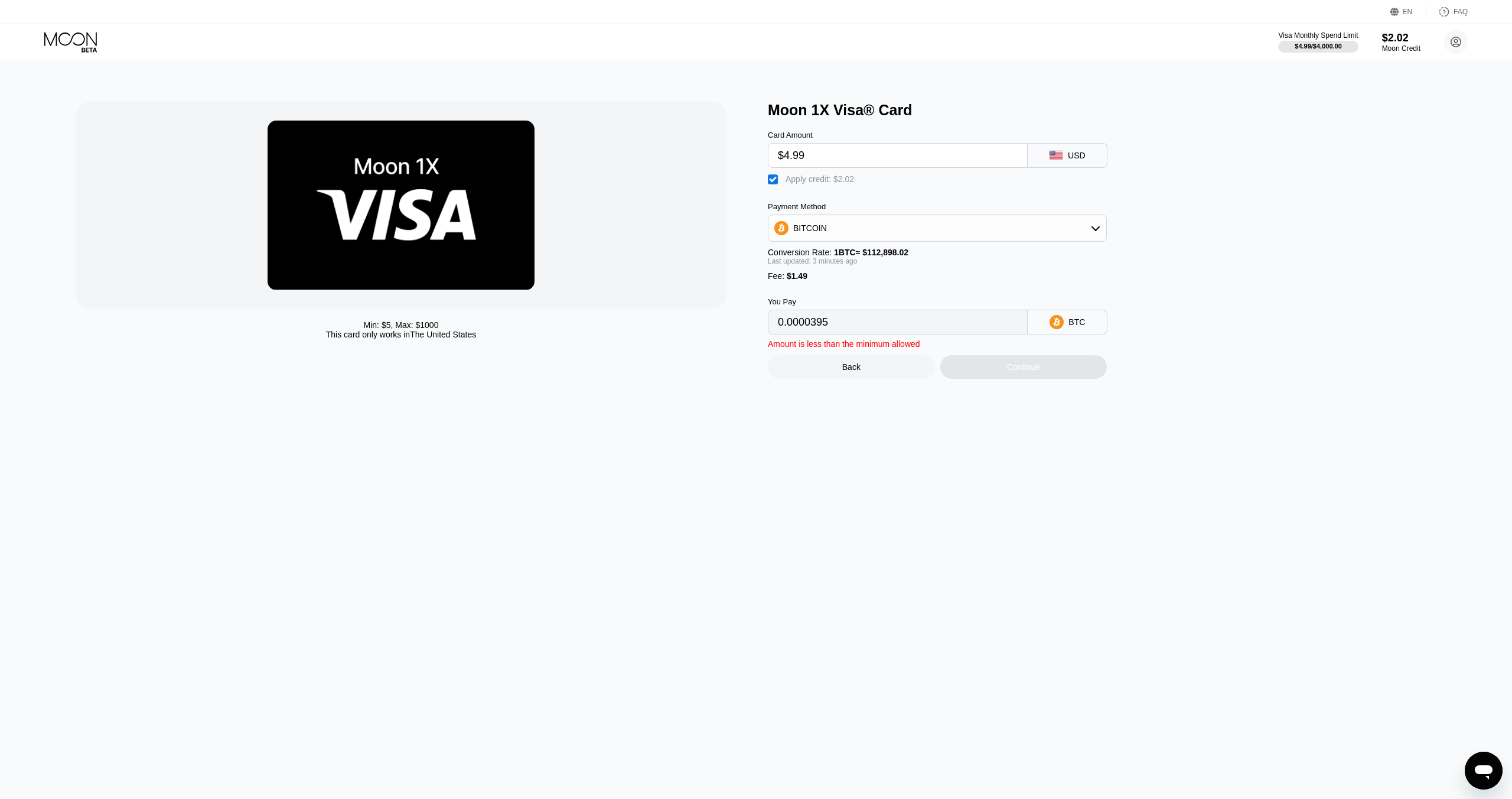 click on "" at bounding box center [774, 180] 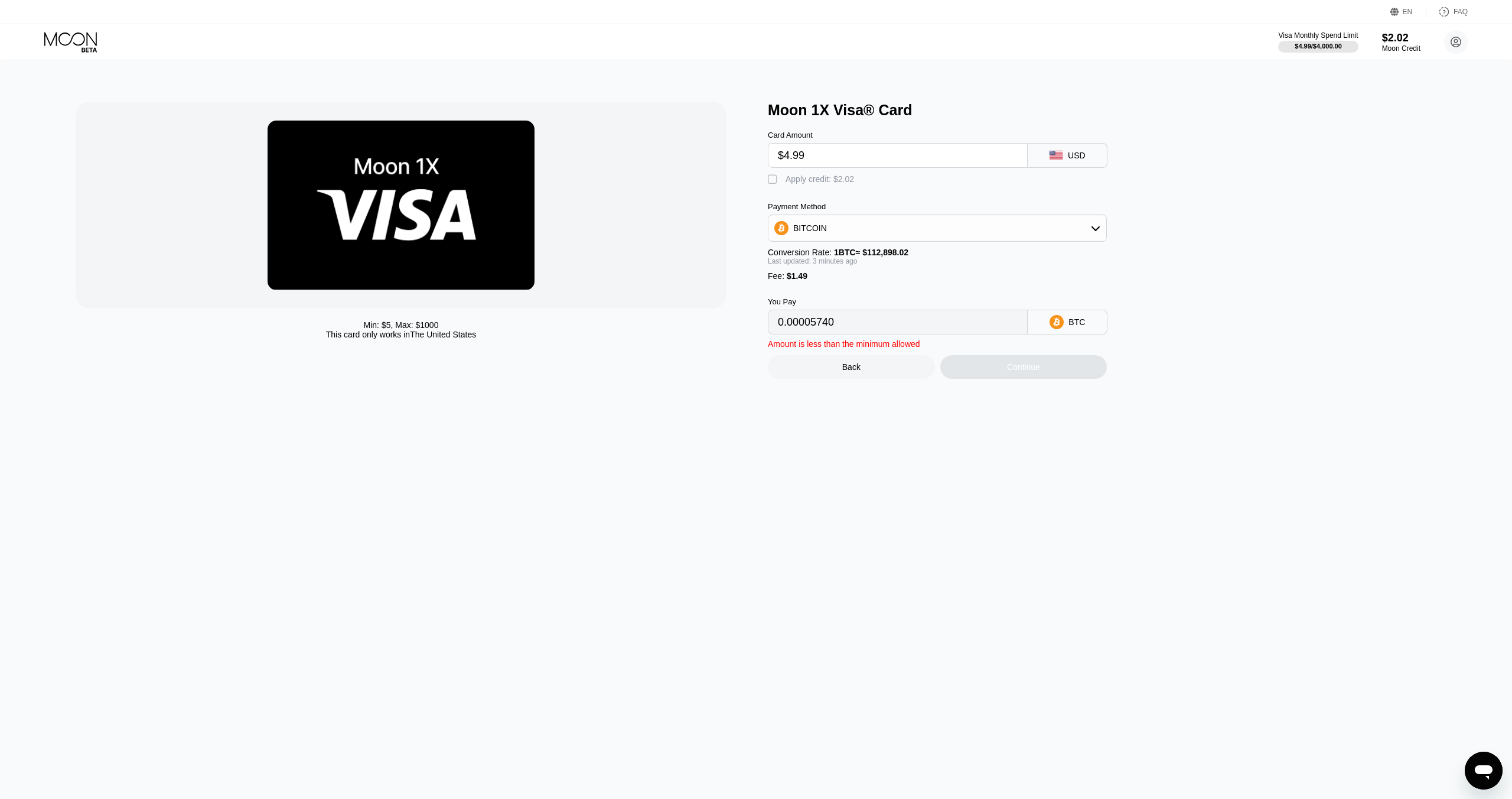 click on "" at bounding box center (774, 180) 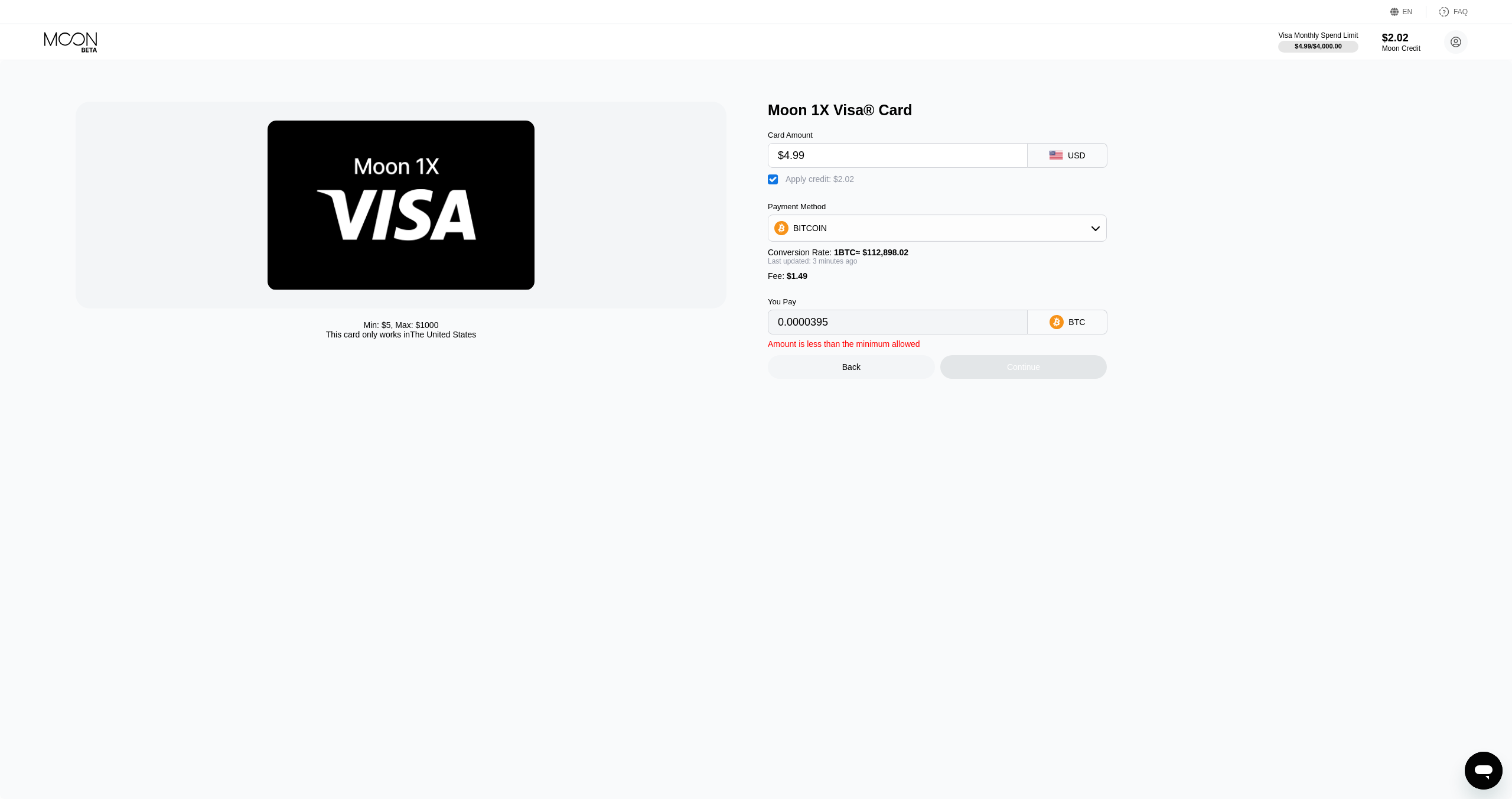 click on "" at bounding box center [774, 180] 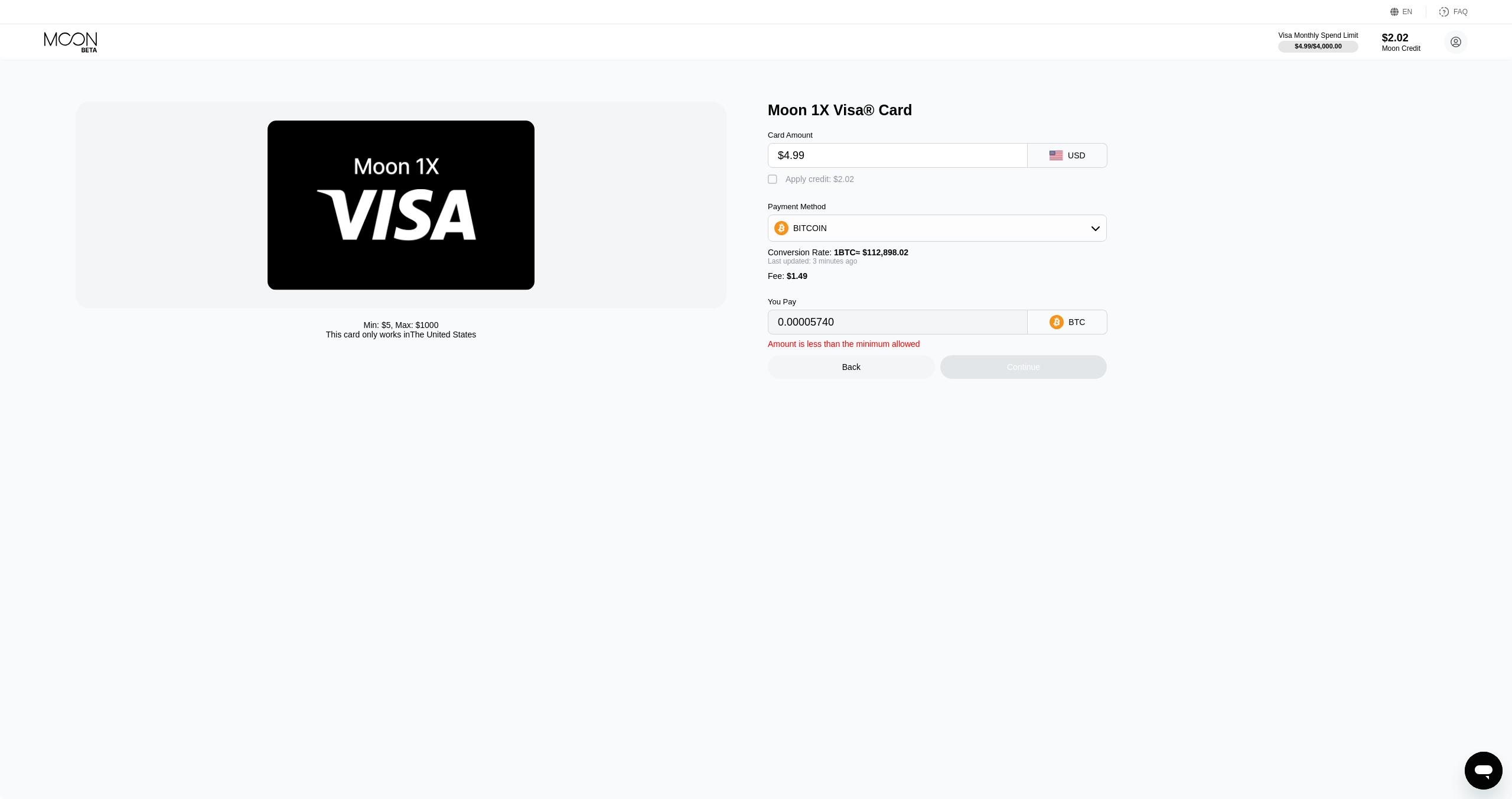 click on "" at bounding box center (774, 180) 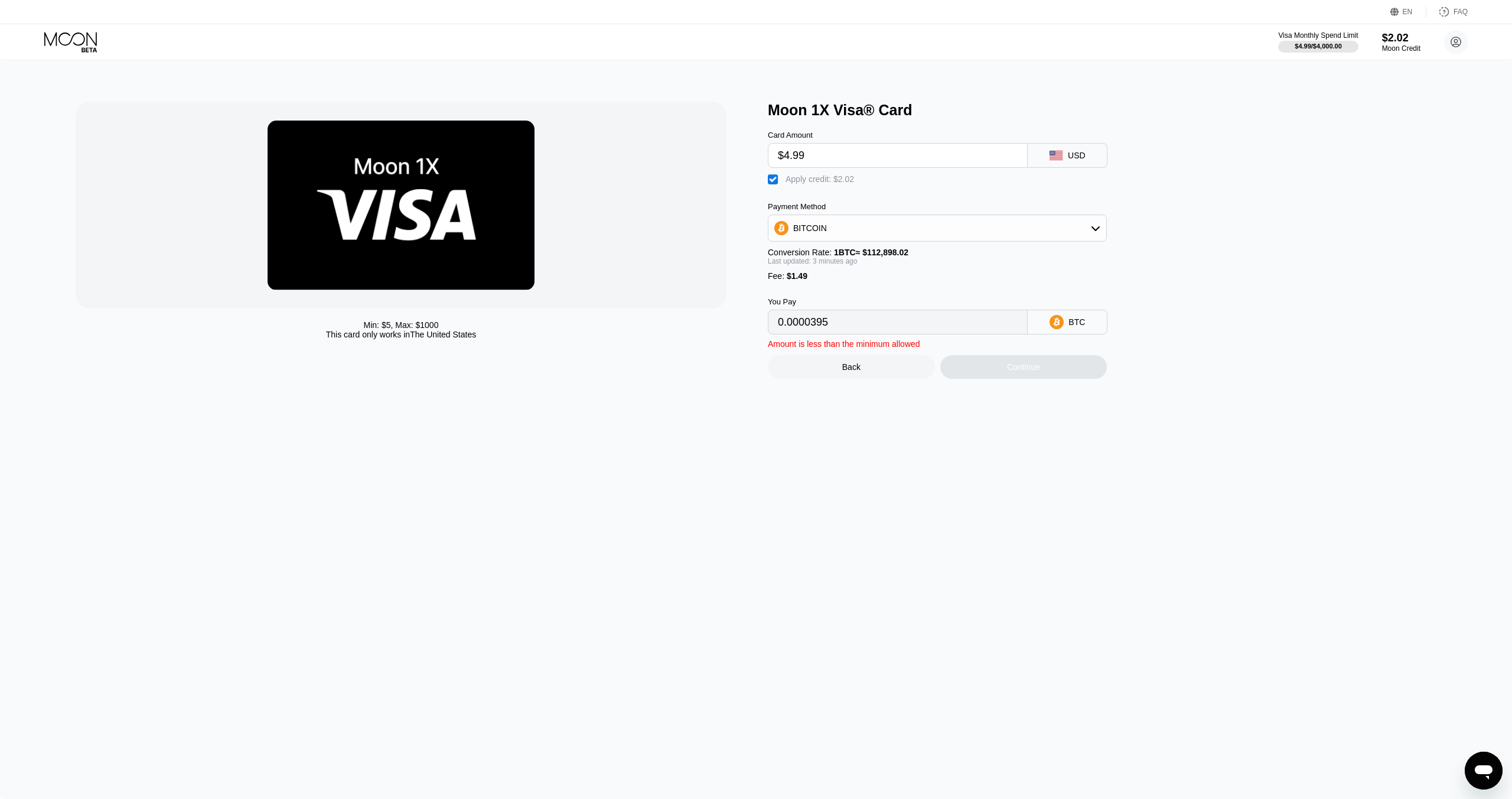 click on "Continue" at bounding box center (1024, 367) 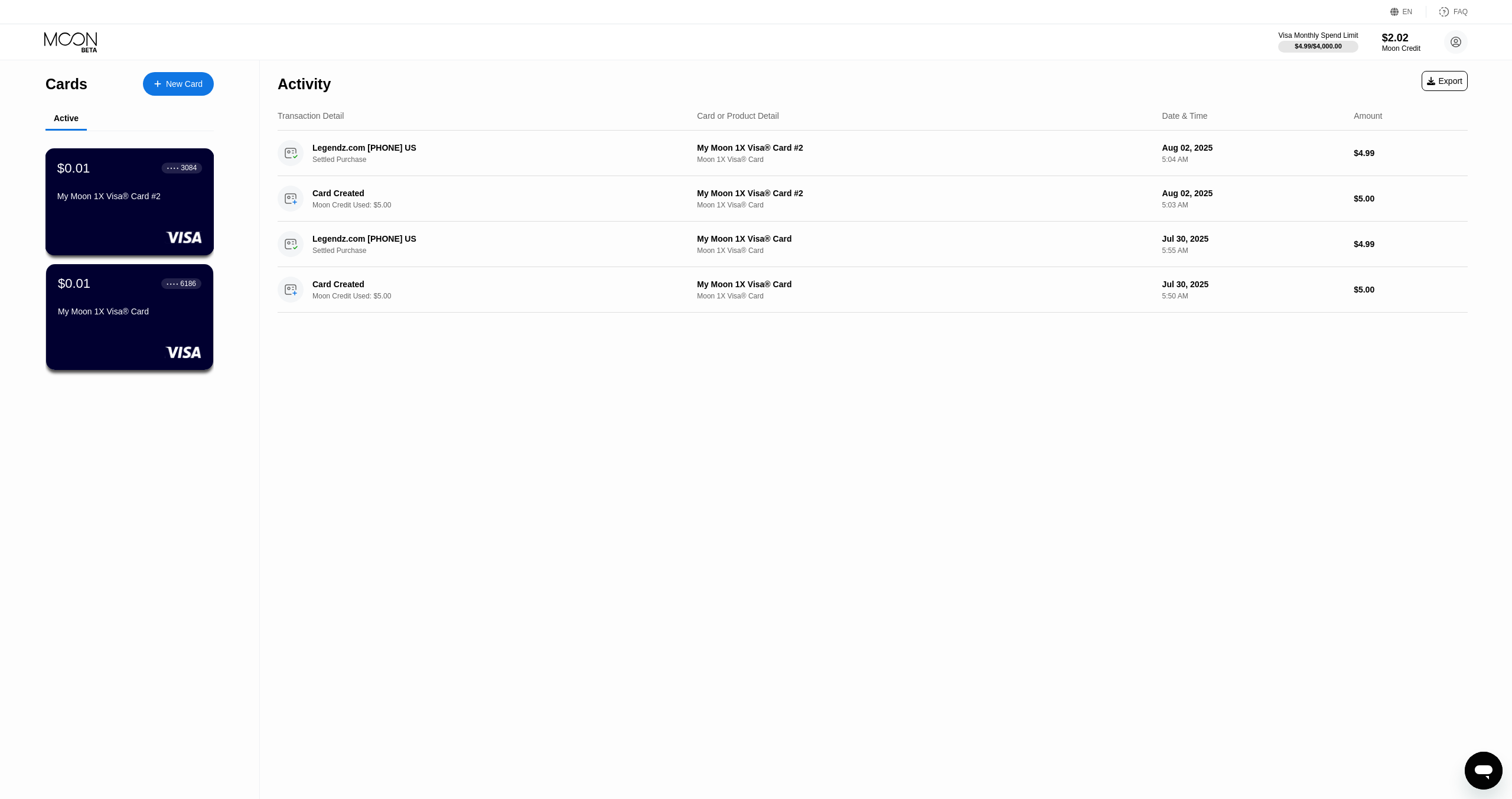 click on "My Moon 1X Visa® Card #2" at bounding box center [129, 199] 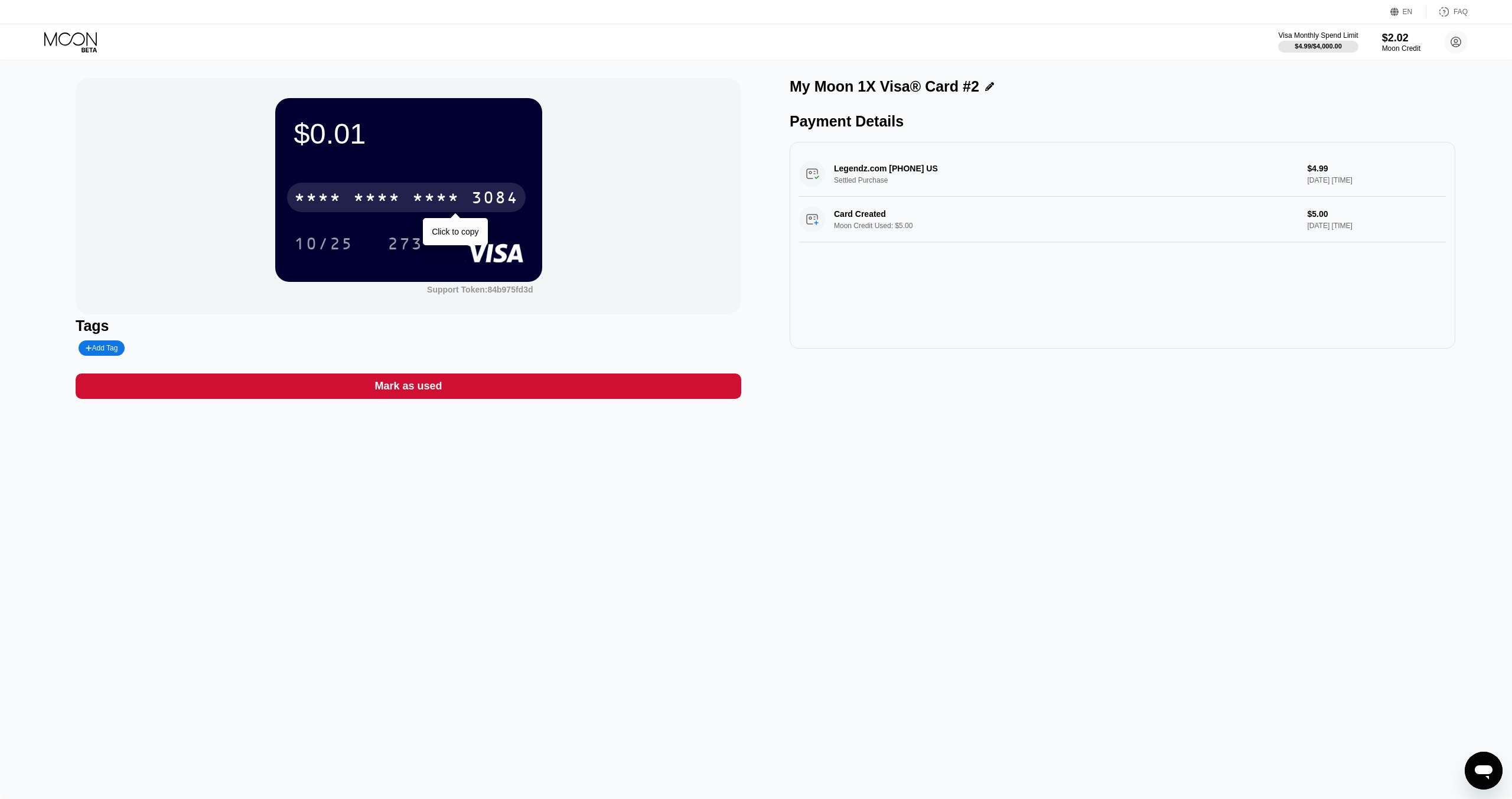 click on "* * * *" at bounding box center (436, 199) 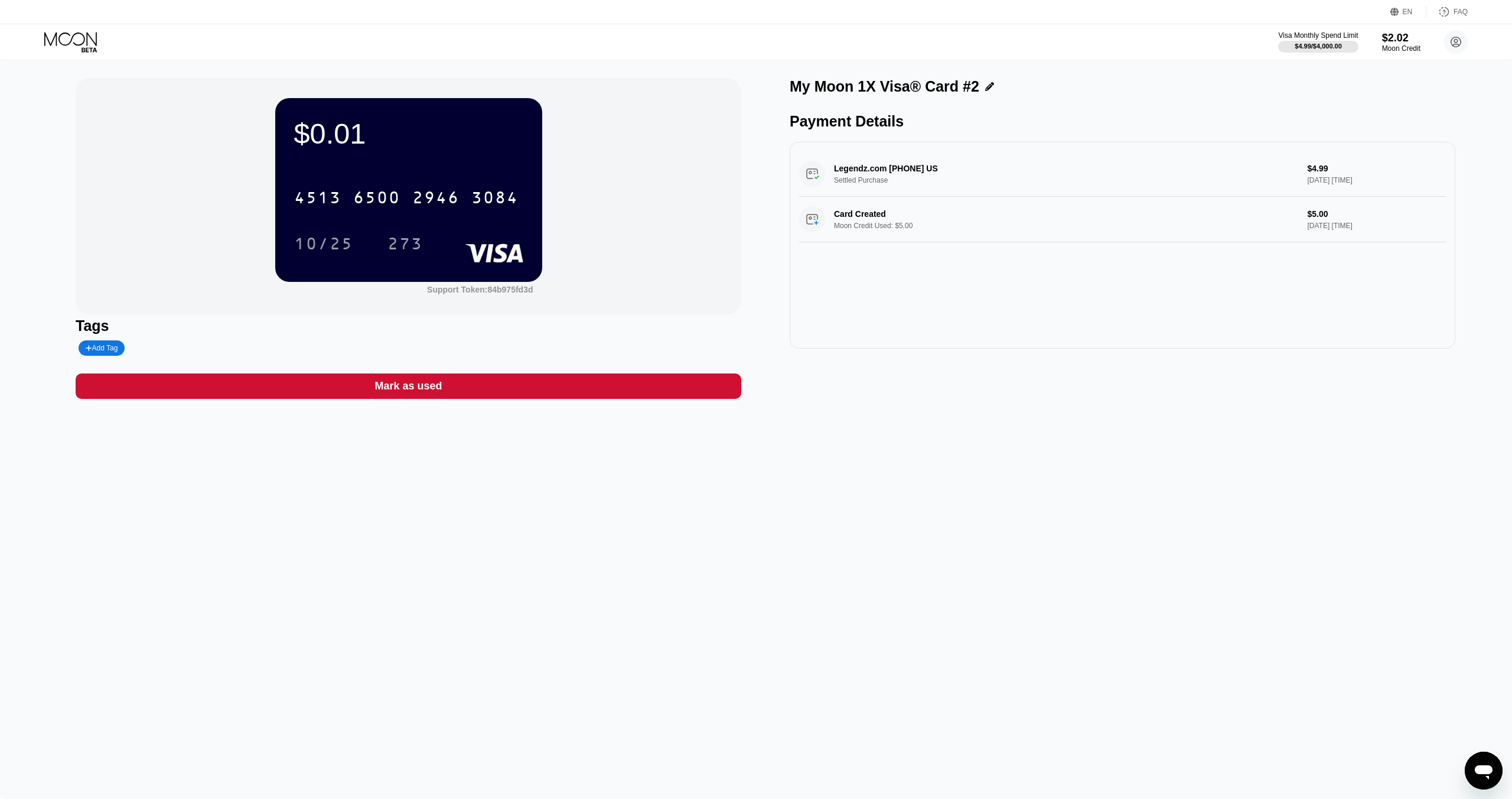 click on "Legendz.com              813-5224467  US Settled Purchase $4.99 Aug 02, 2025 5:04 AM Card Created Moon Credit Used: $5.00 $5.00 Aug 02, 2025 5:03 AM" at bounding box center (1122, 245) 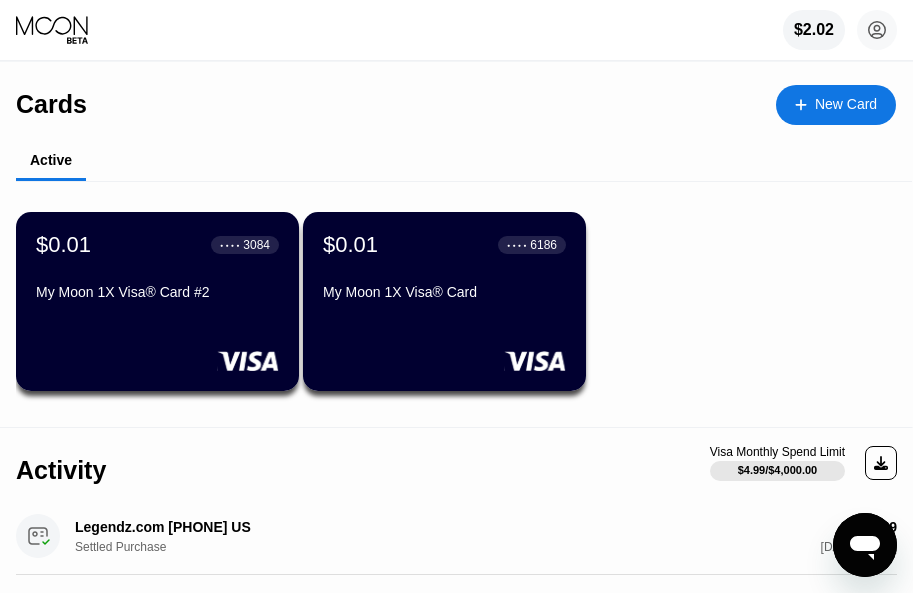 scroll, scrollTop: 1, scrollLeft: 0, axis: vertical 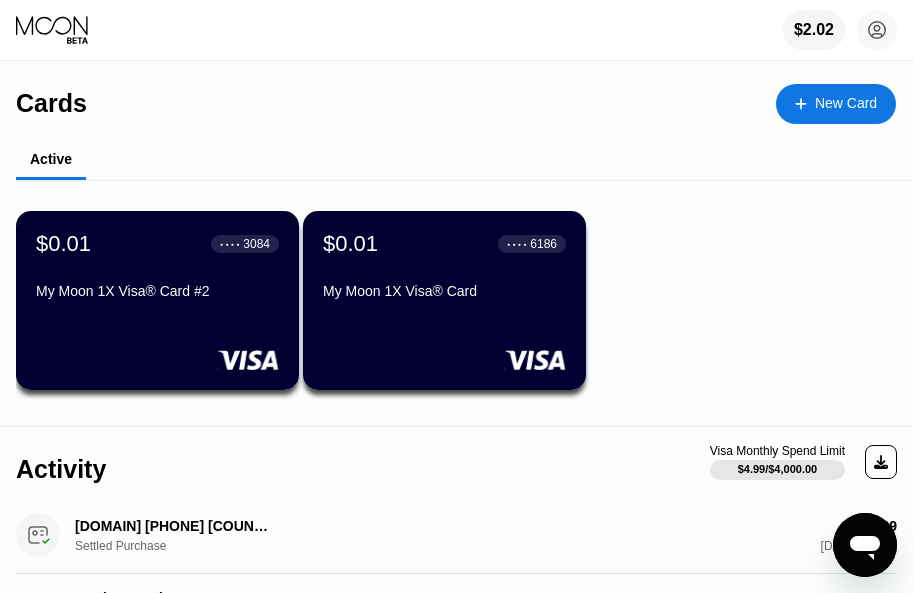 click on "Cards    New Card" at bounding box center (456, 96) 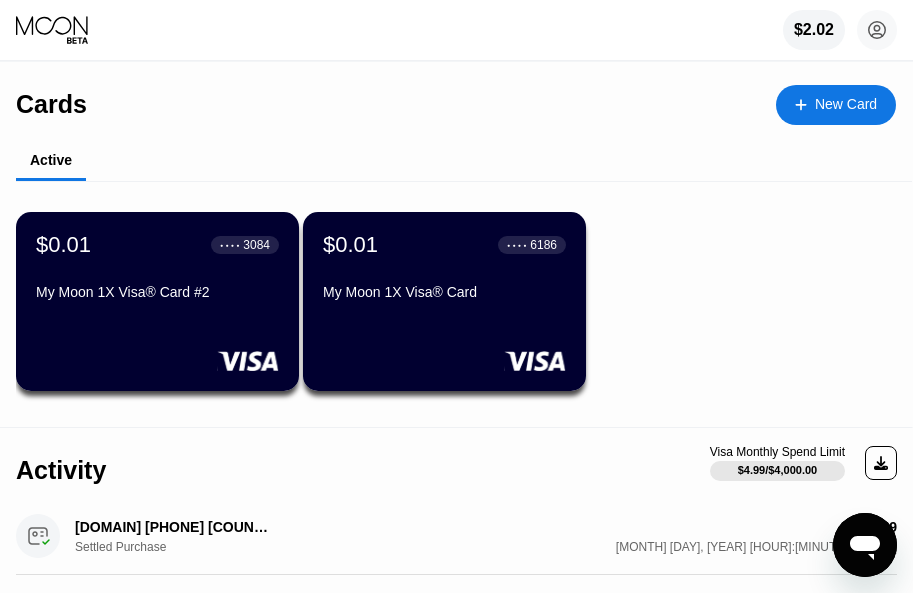 scroll, scrollTop: 1, scrollLeft: 0, axis: vertical 